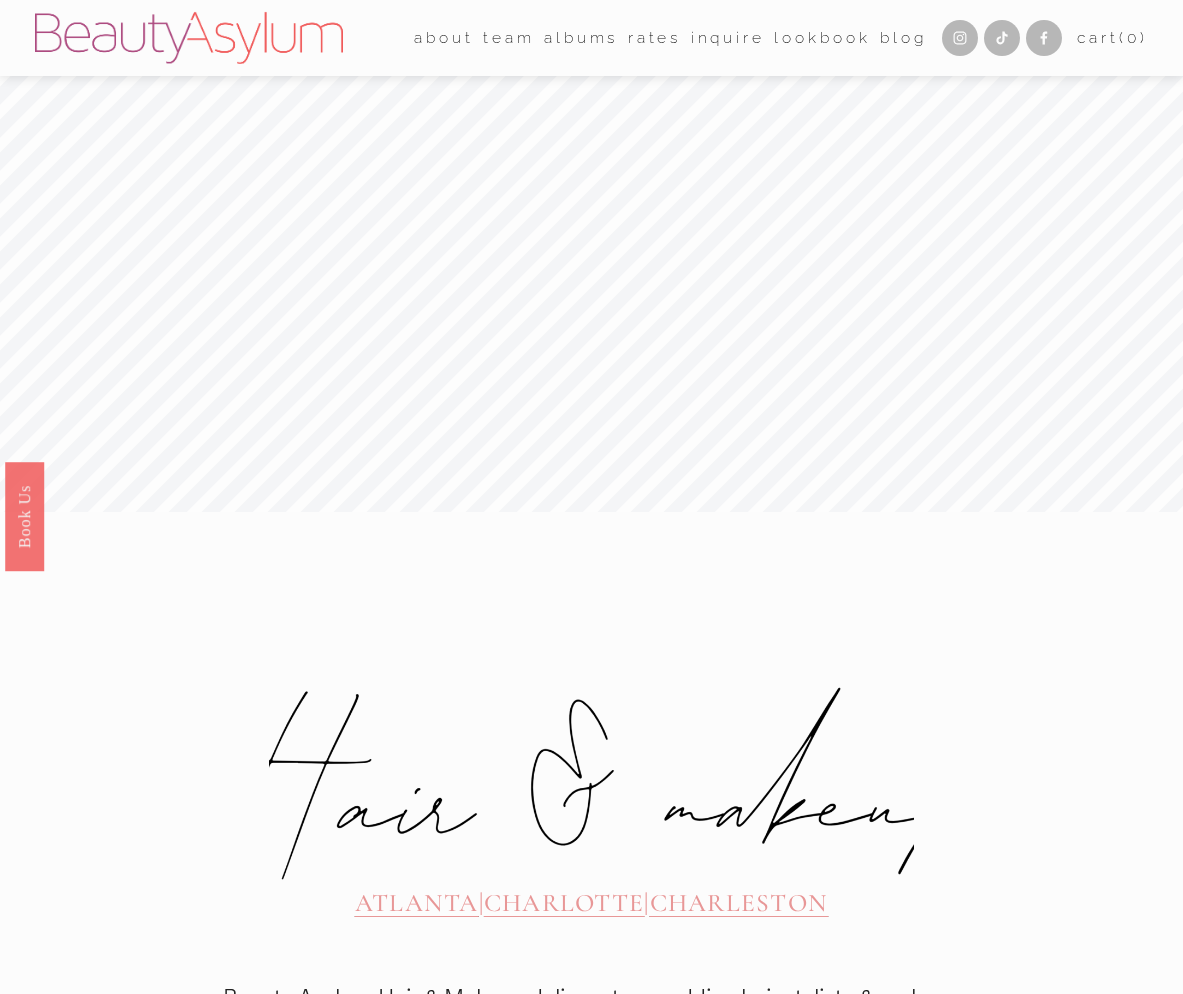 scroll, scrollTop: 0, scrollLeft: 0, axis: both 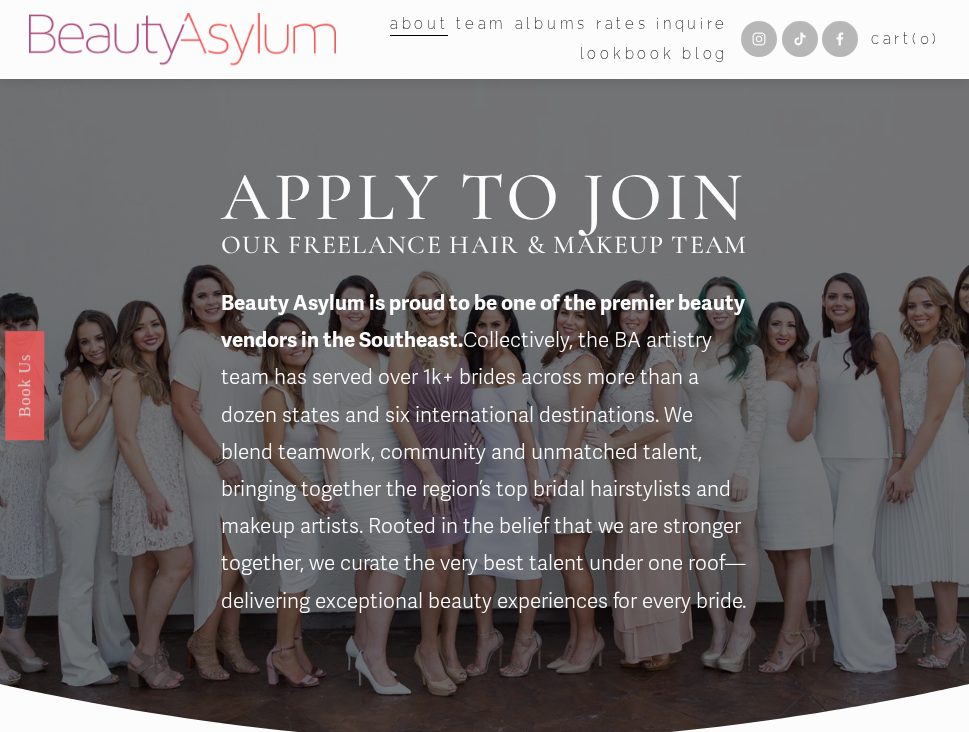 click on "Inquire" at bounding box center [692, 25] 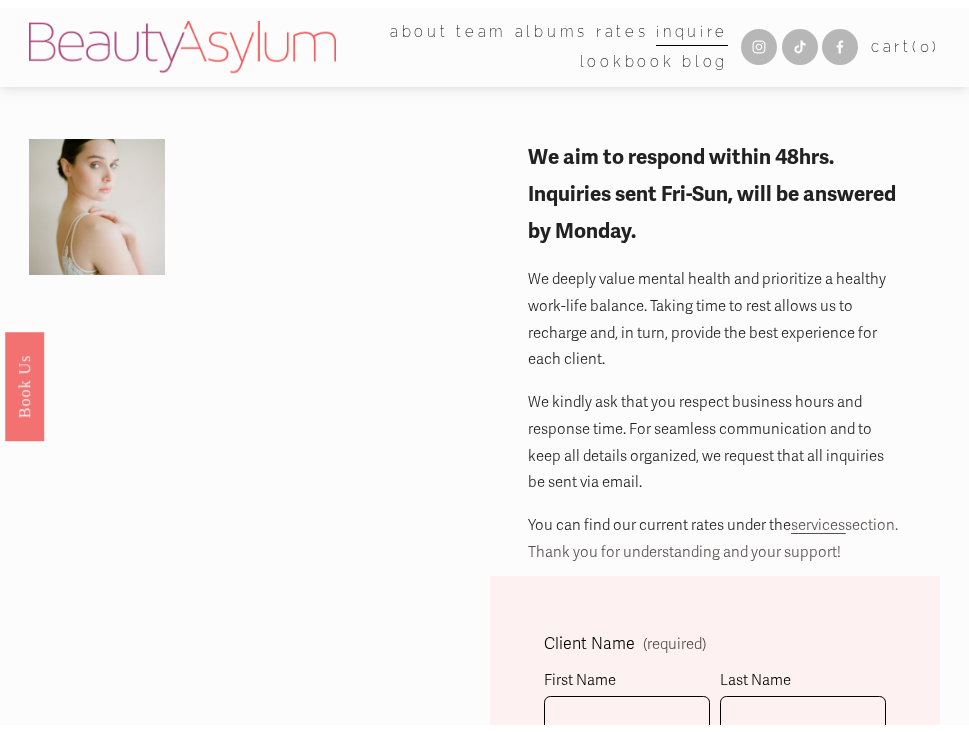 scroll, scrollTop: 0, scrollLeft: 0, axis: both 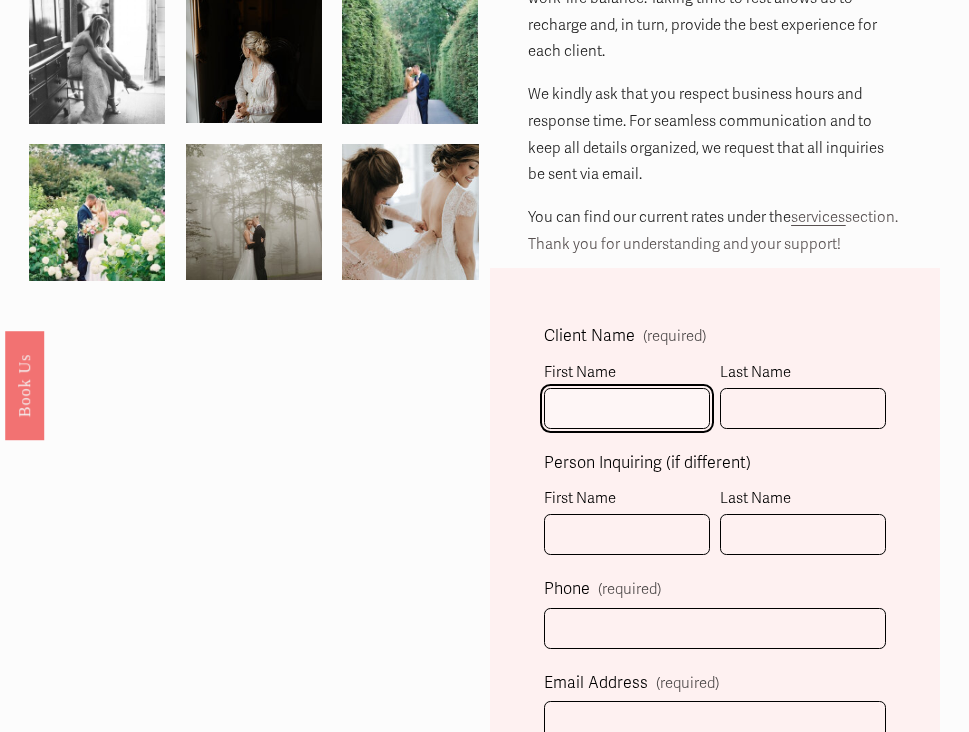click on "First Name" at bounding box center [627, 408] 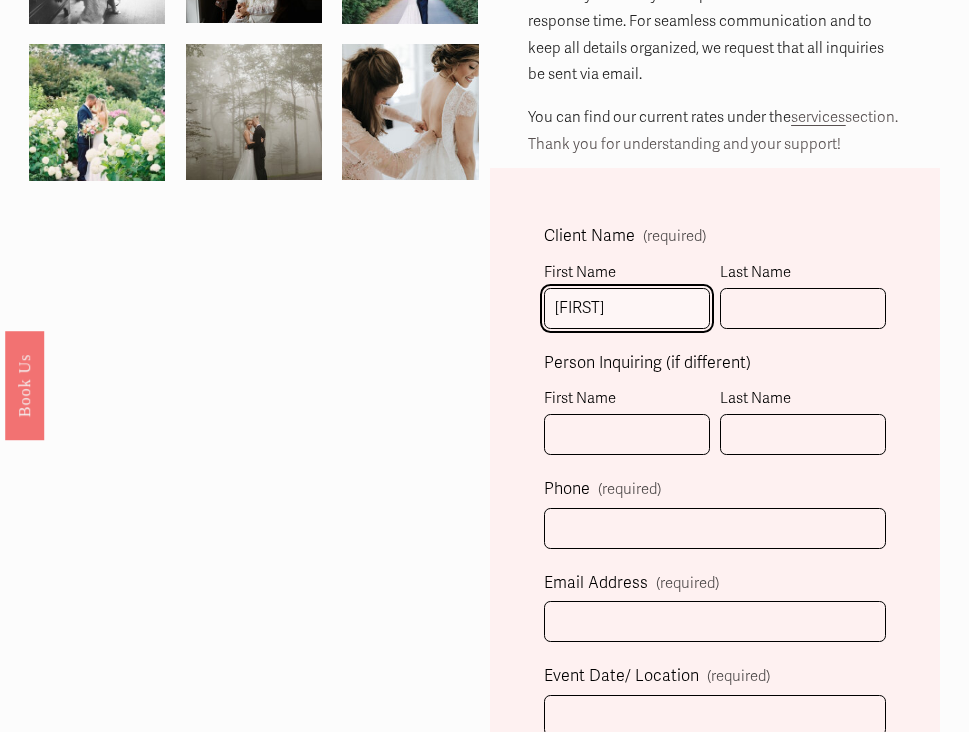 type on "[FIRST]" 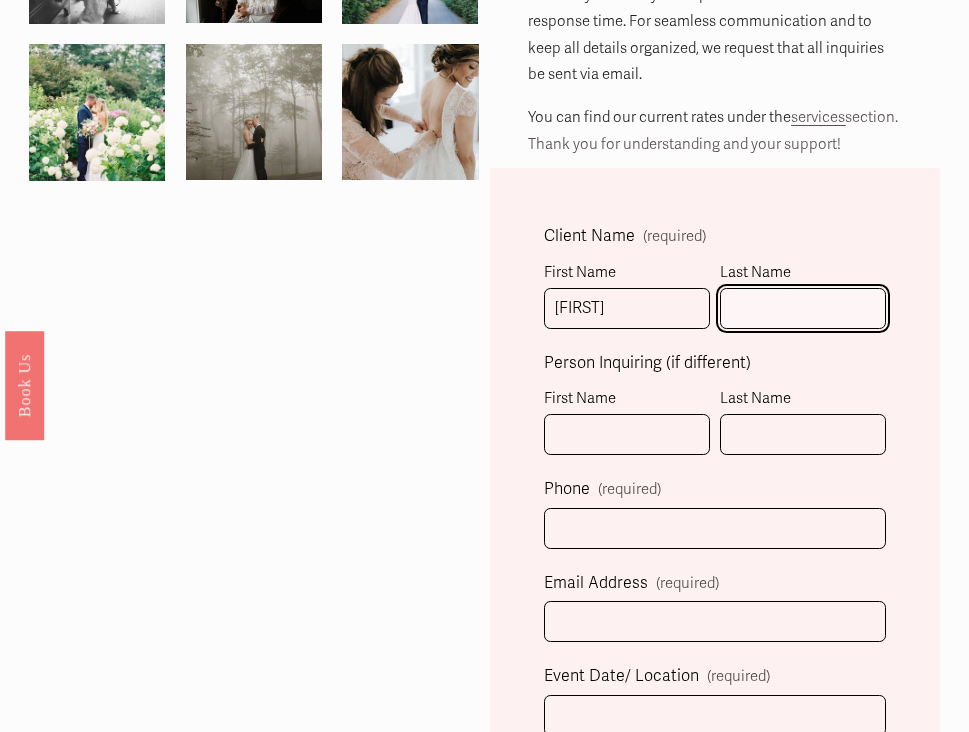 click on "Last Name" at bounding box center [803, 308] 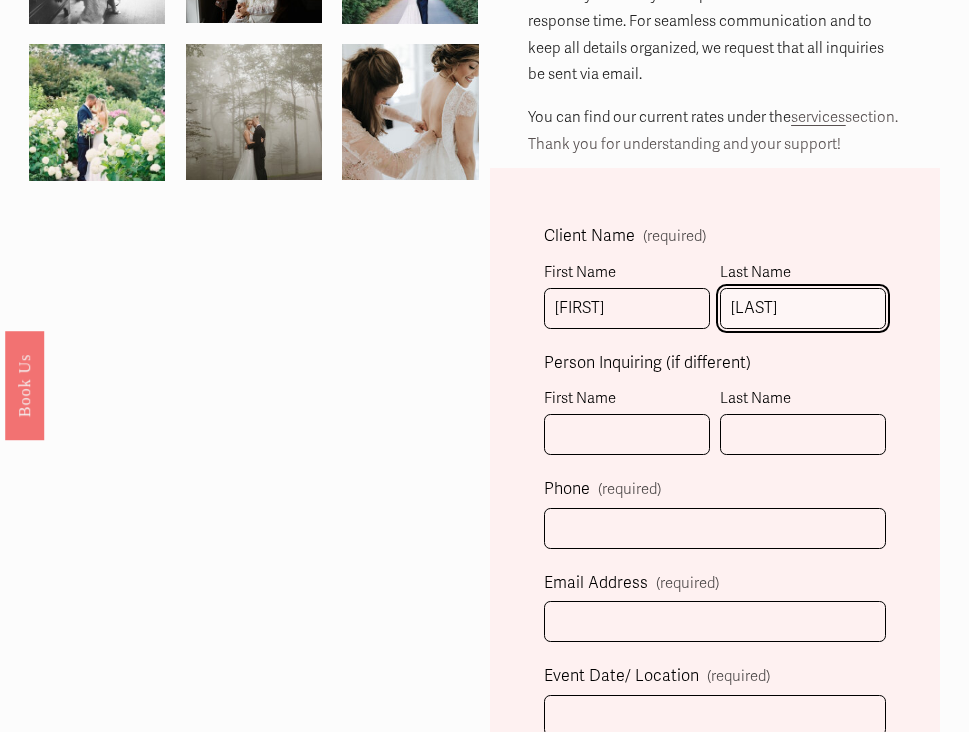 type on "[LAST]" 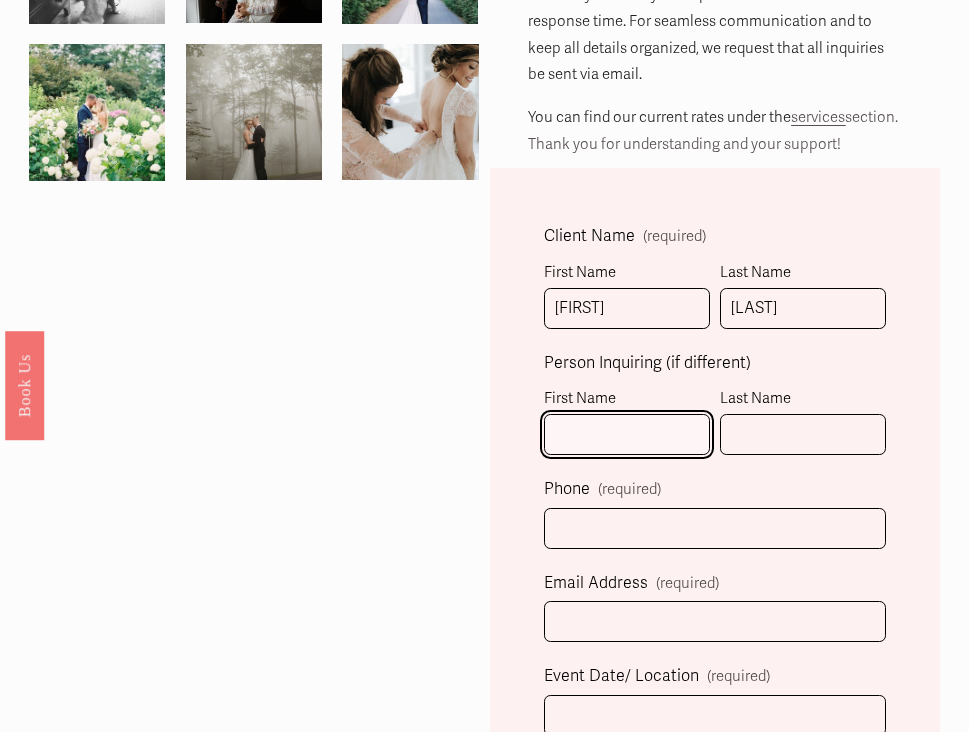 click on "First Name" at bounding box center [627, 434] 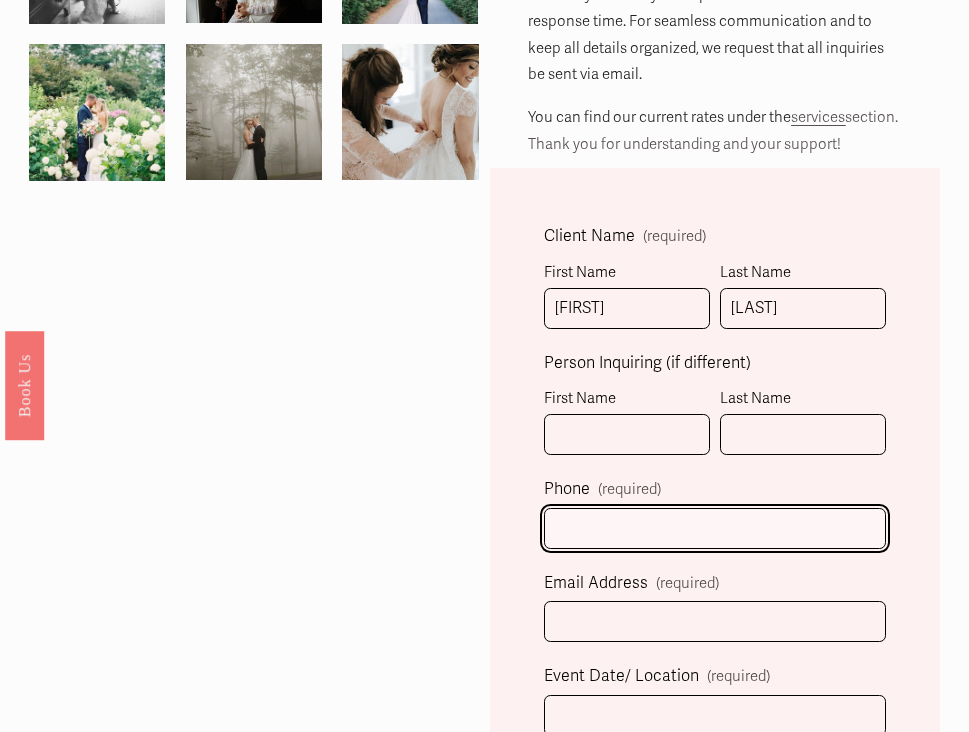 click at bounding box center [715, 528] 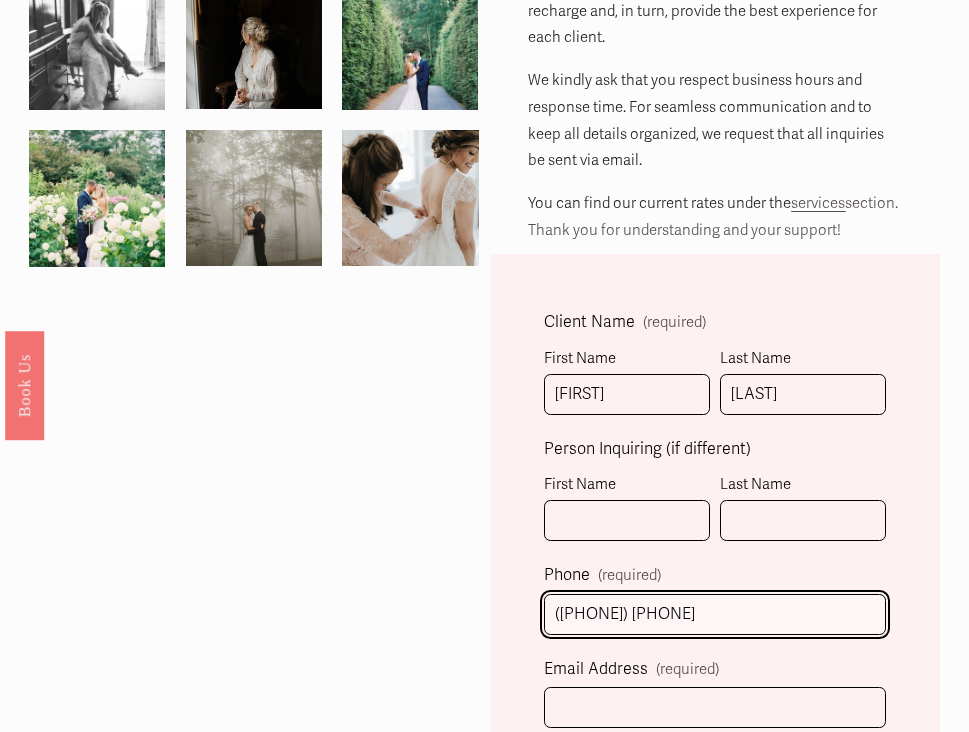 scroll, scrollTop: 313, scrollLeft: 0, axis: vertical 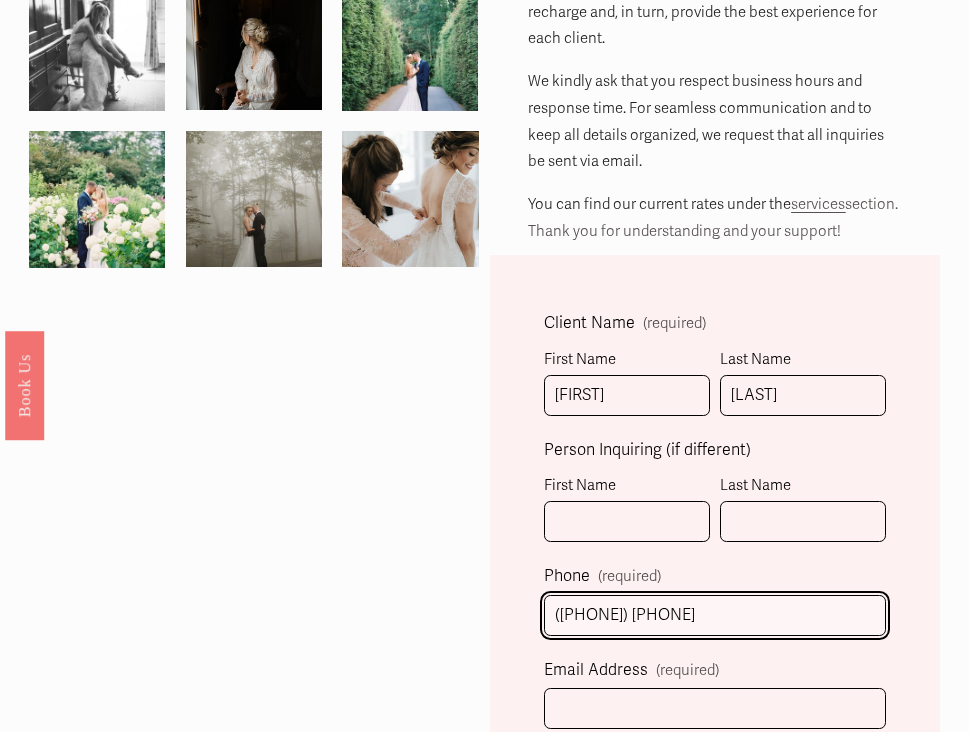 type on "([PHONE]) [PHONE]" 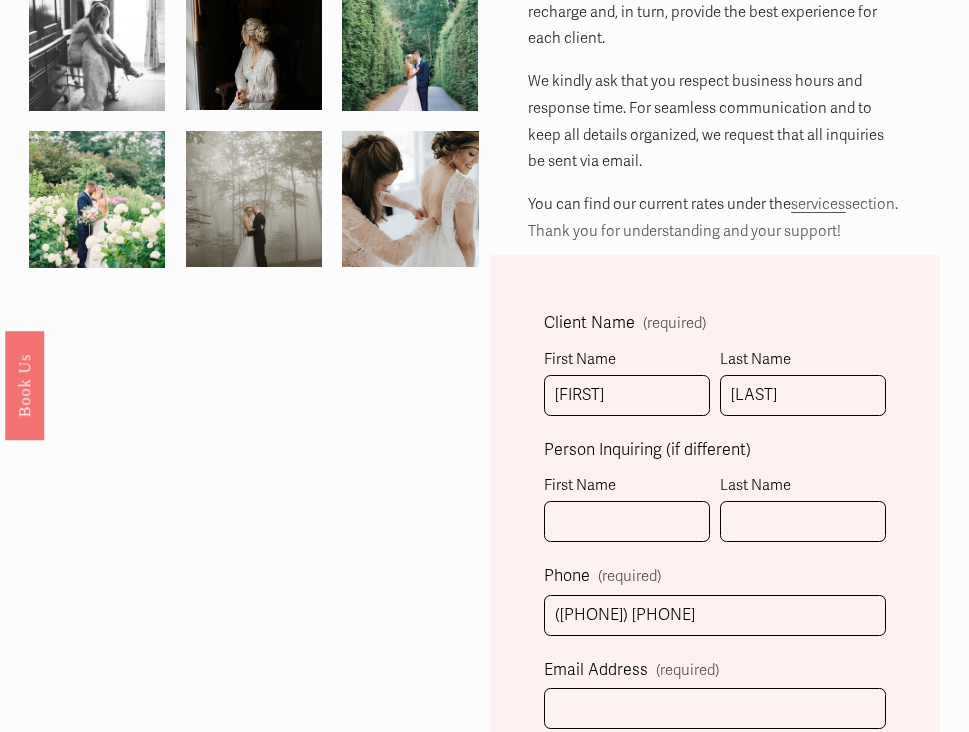 click on "(required)" at bounding box center (687, 670) 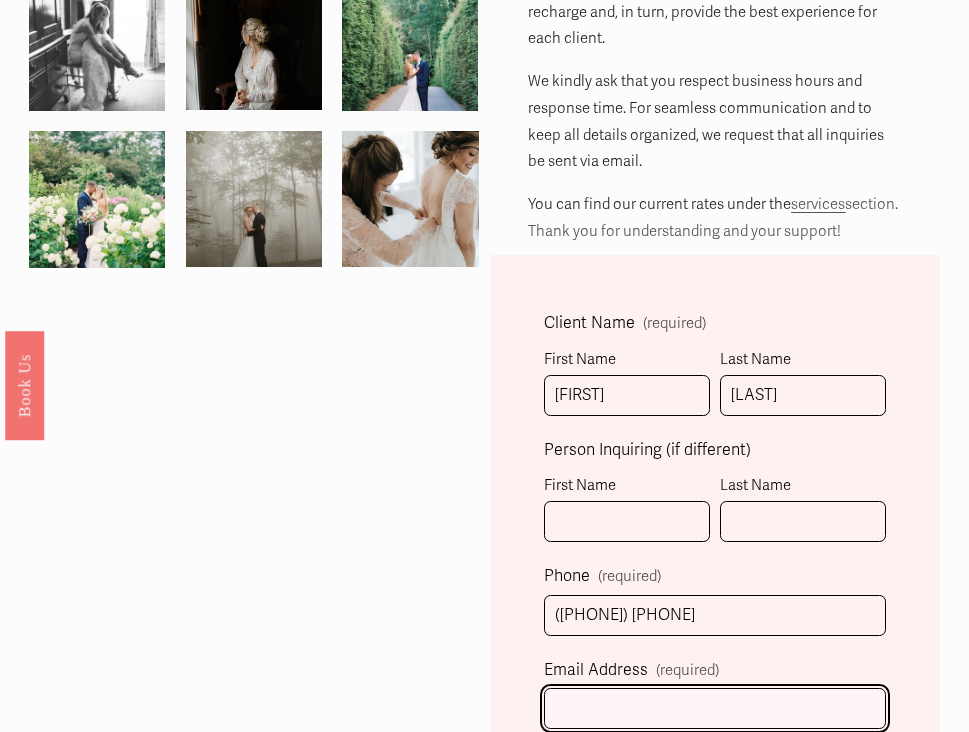 click on "Email Address (required)" at bounding box center (715, 708) 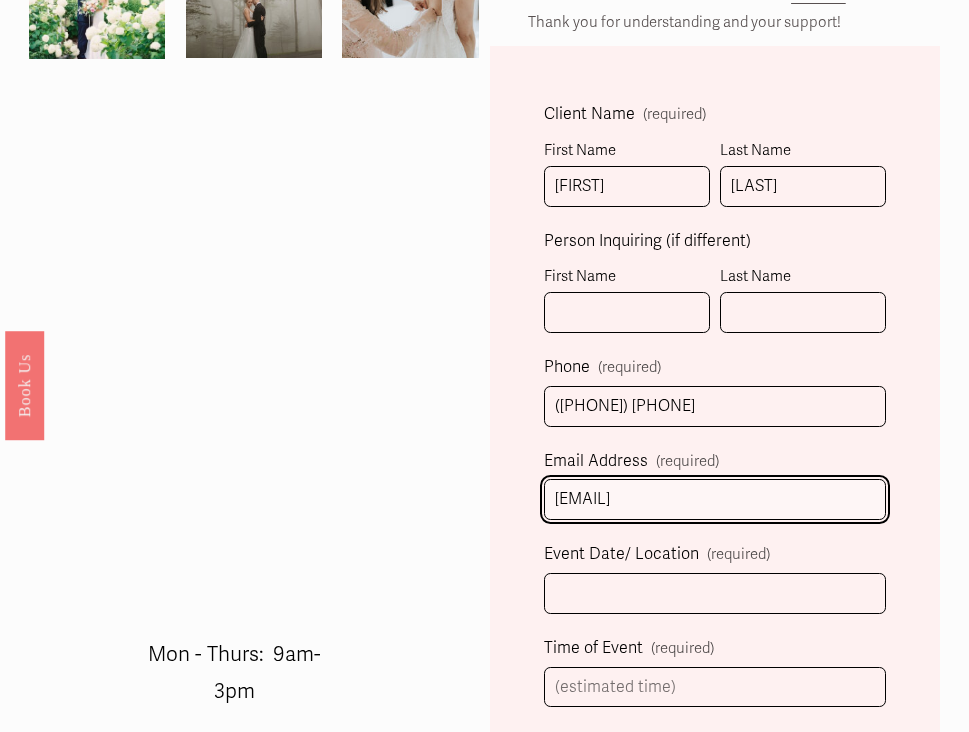 type on "[EMAIL]" 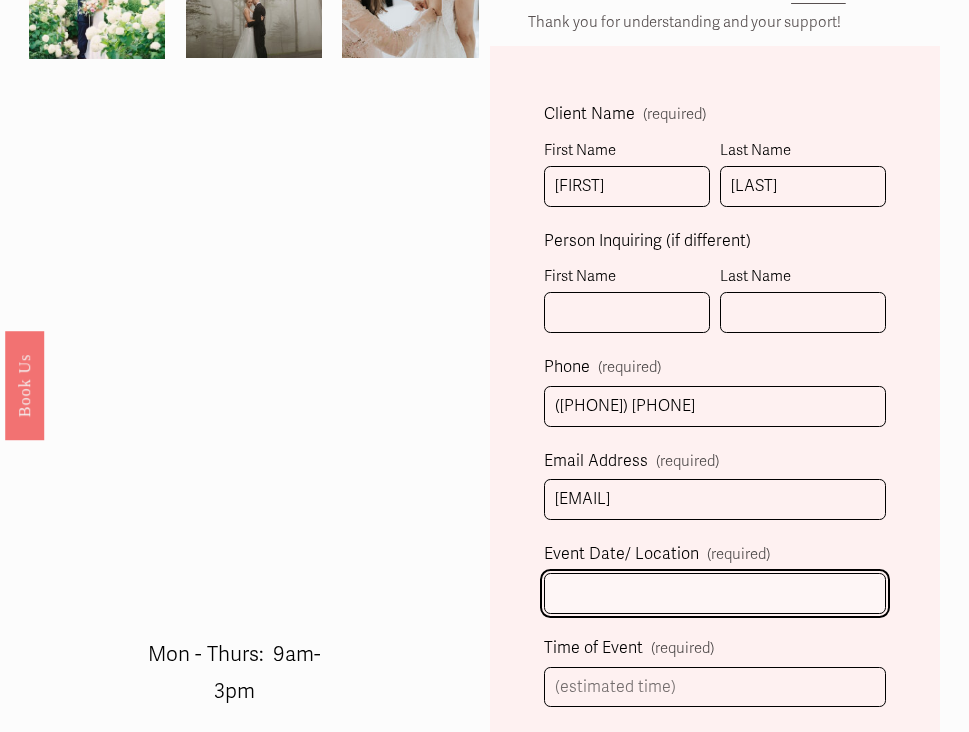 click on "Event  Date/ Location (required)" at bounding box center [715, 593] 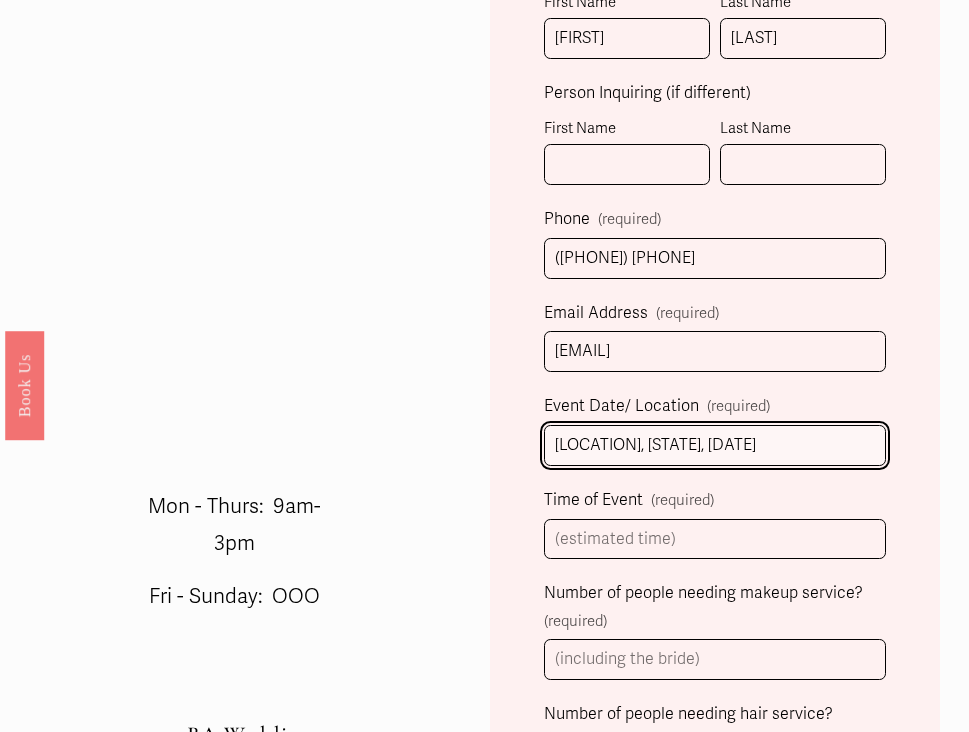 scroll, scrollTop: 0, scrollLeft: 1, axis: horizontal 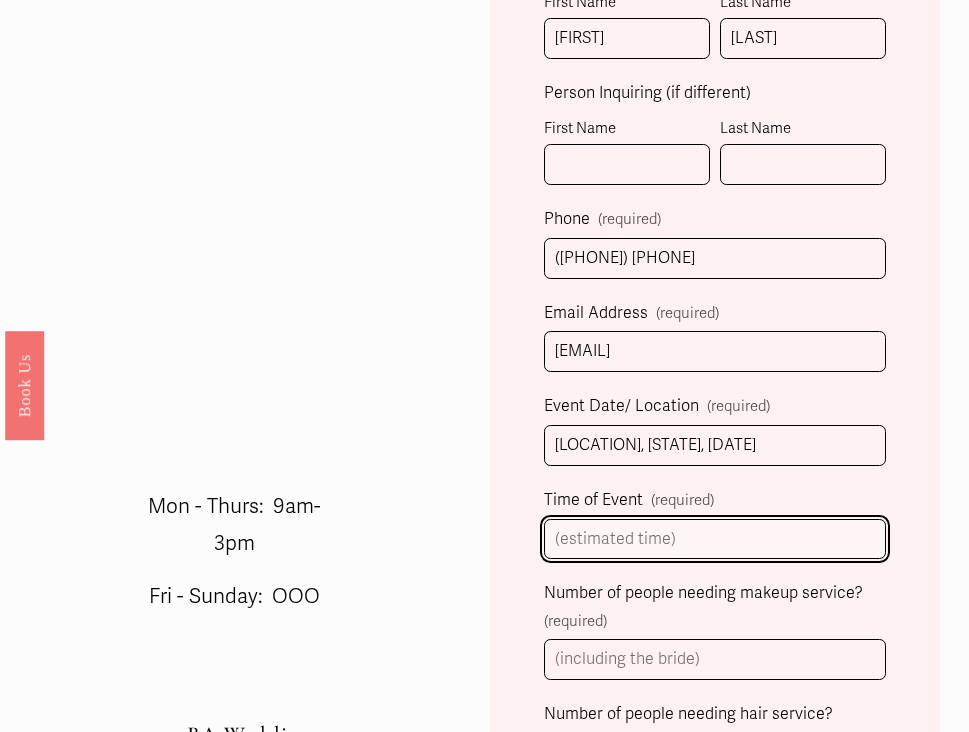 click on "Time of Event (required)" at bounding box center (715, 539) 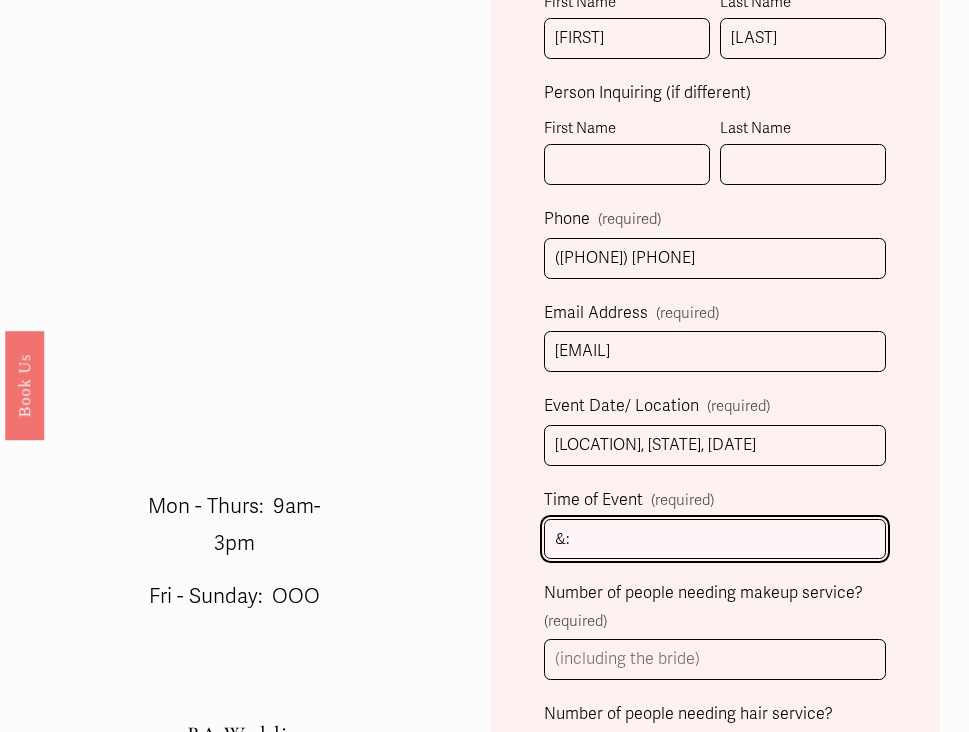 type on "&" 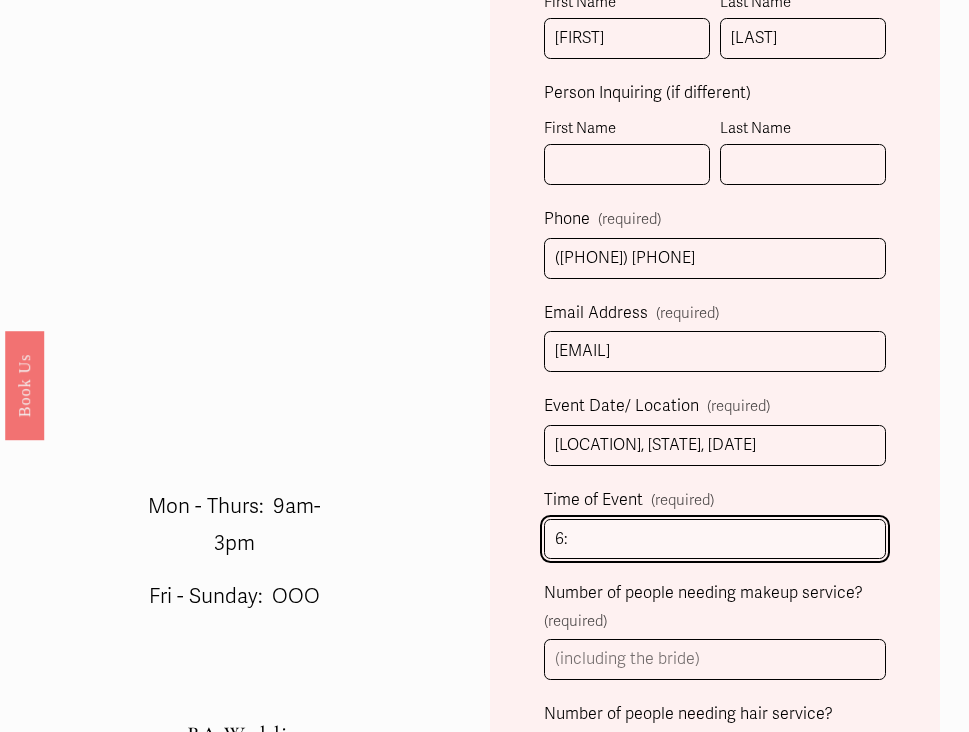 type on "6" 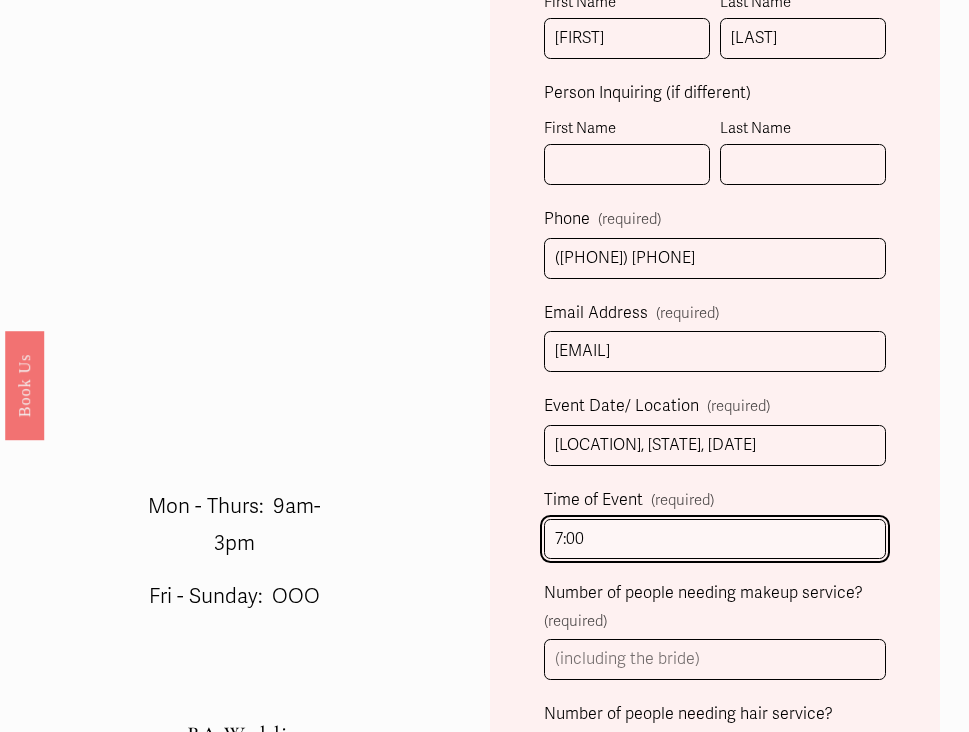 type on "7:00" 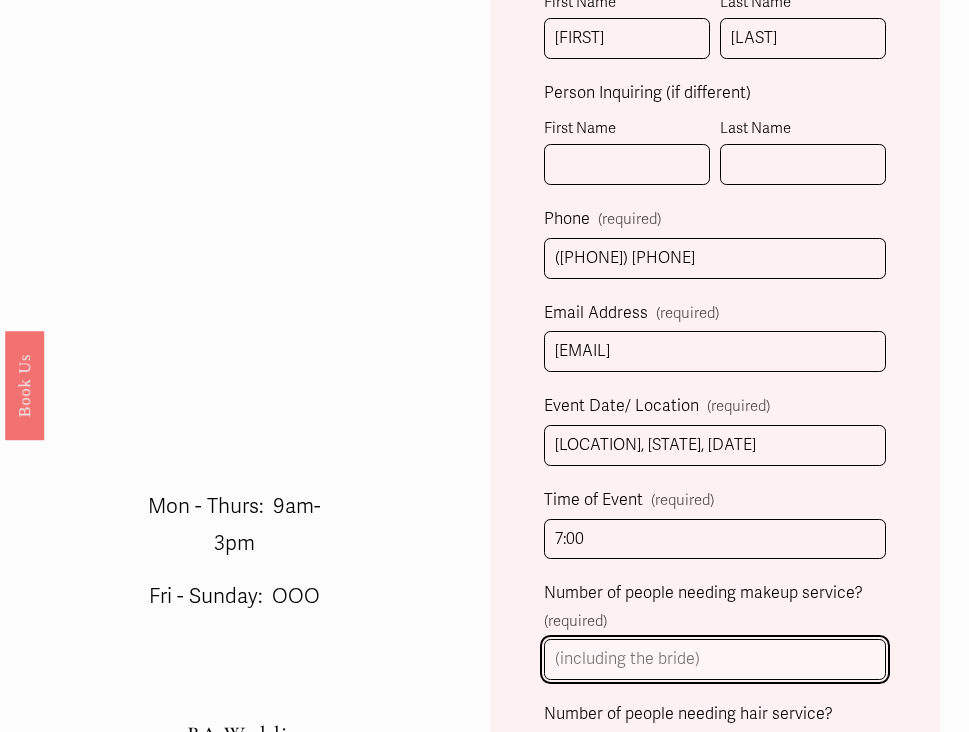 click on "Number of people needing makeup service? (required)" at bounding box center (715, 659) 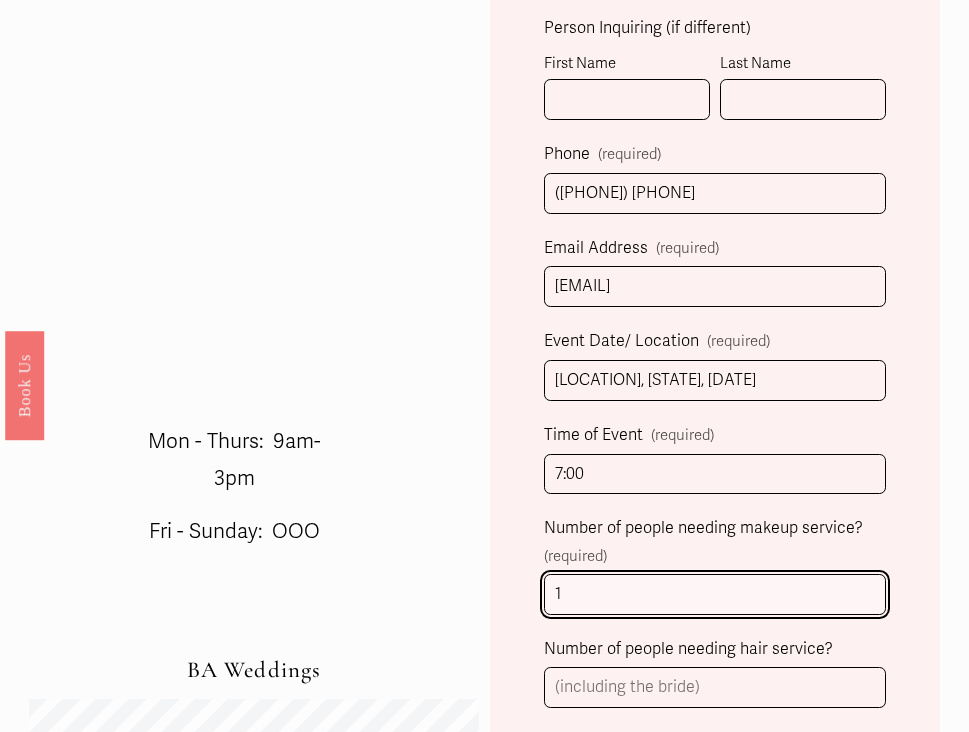 scroll, scrollTop: 770, scrollLeft: 0, axis: vertical 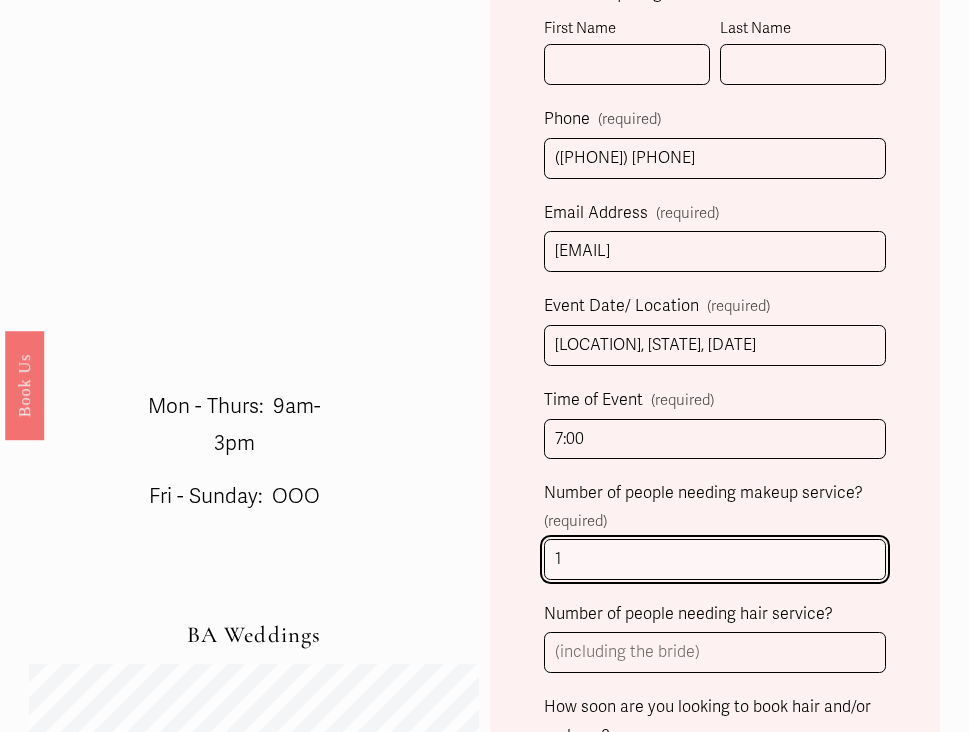 type on "1" 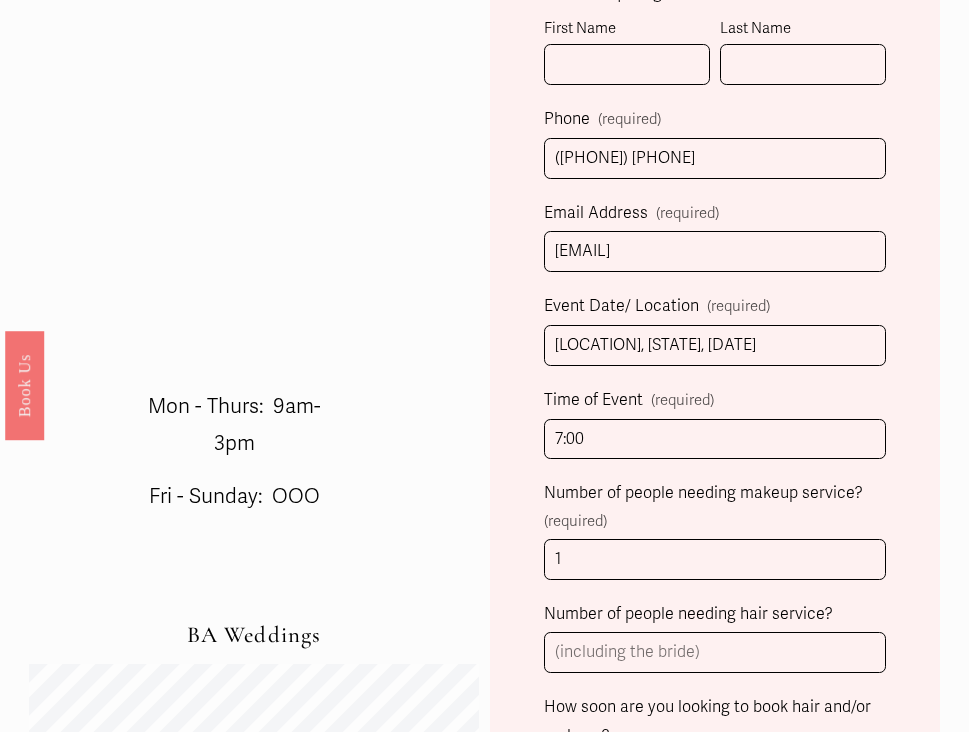 click on "Number of people needing makeup service? (required)" at bounding box center (715, 507) 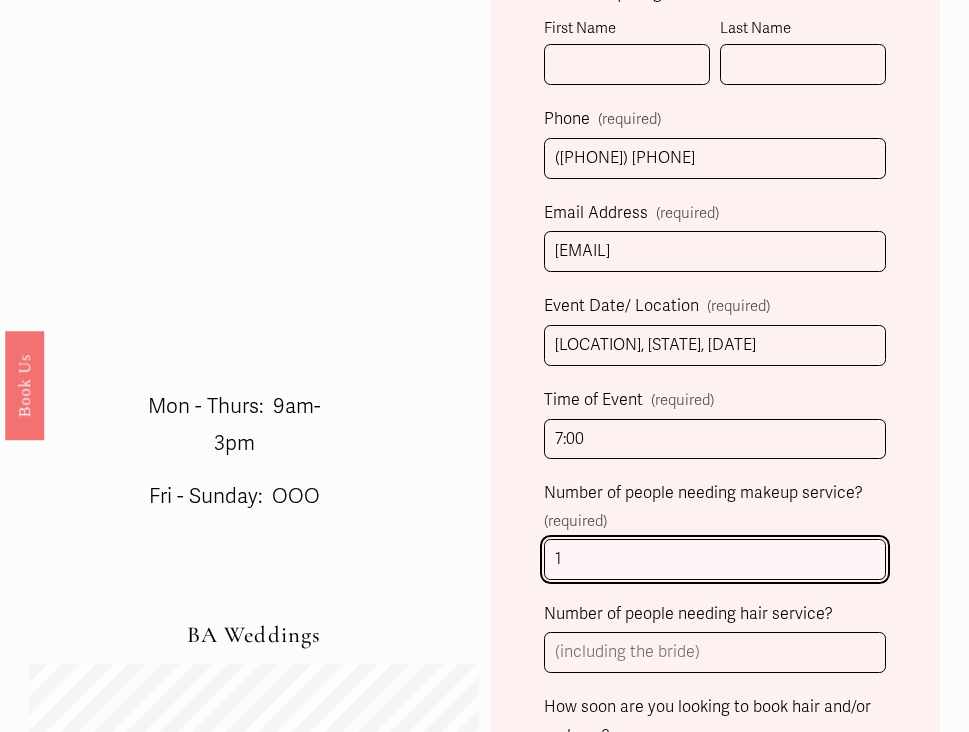 scroll, scrollTop: 970, scrollLeft: 0, axis: vertical 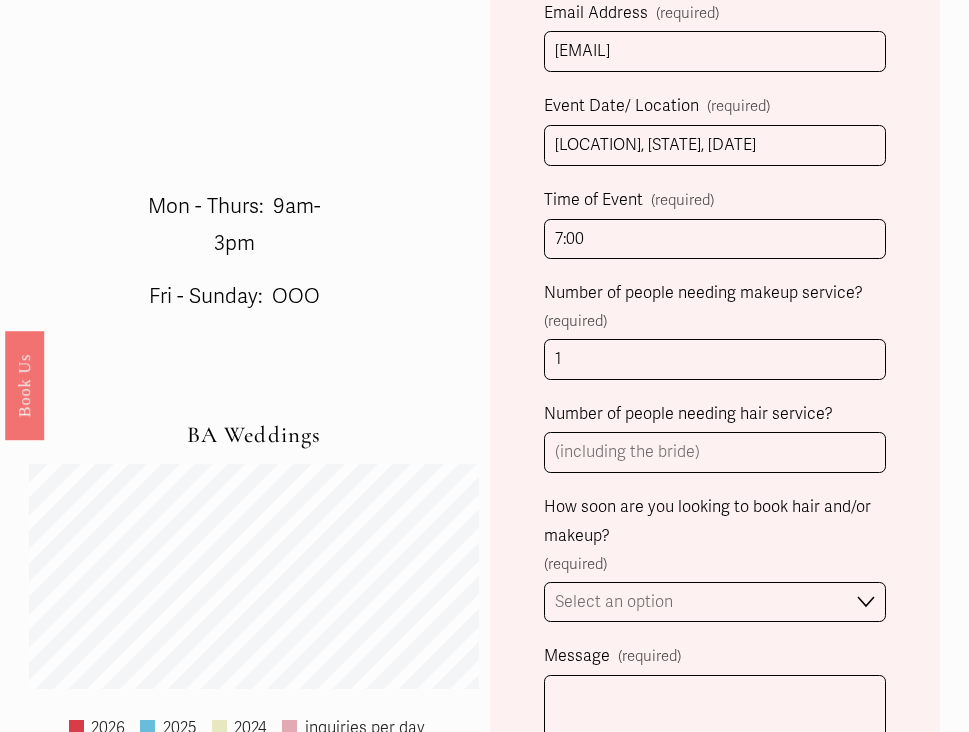 click on "How soon are you looking to book hair and/or makeup?" at bounding box center [715, 522] 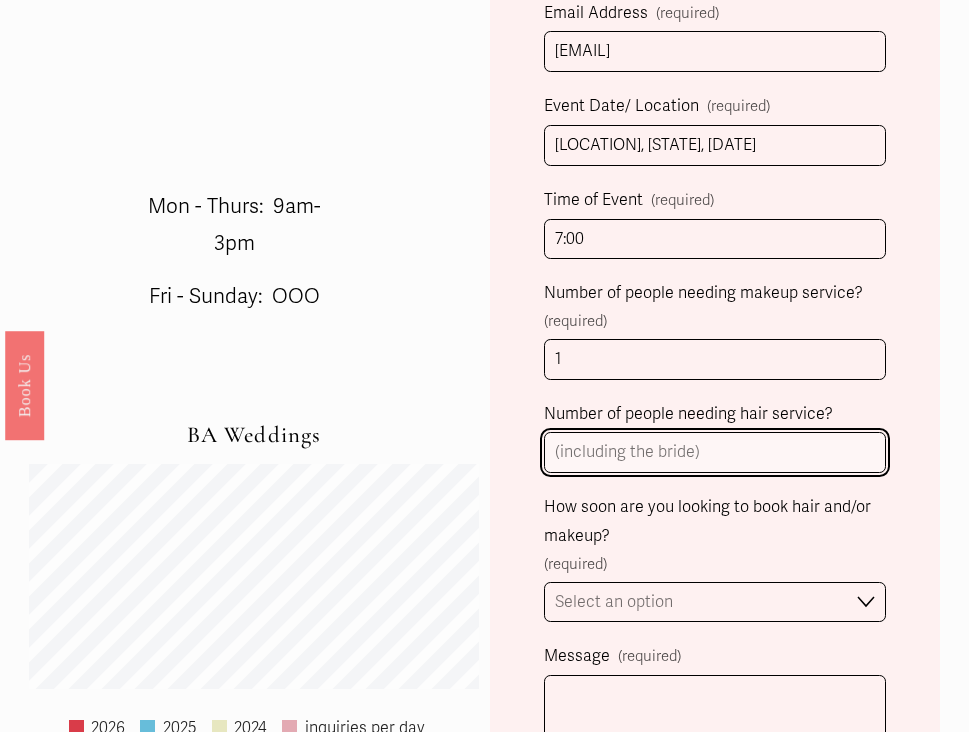 click on "Number of people needing hair service?" at bounding box center [715, 452] 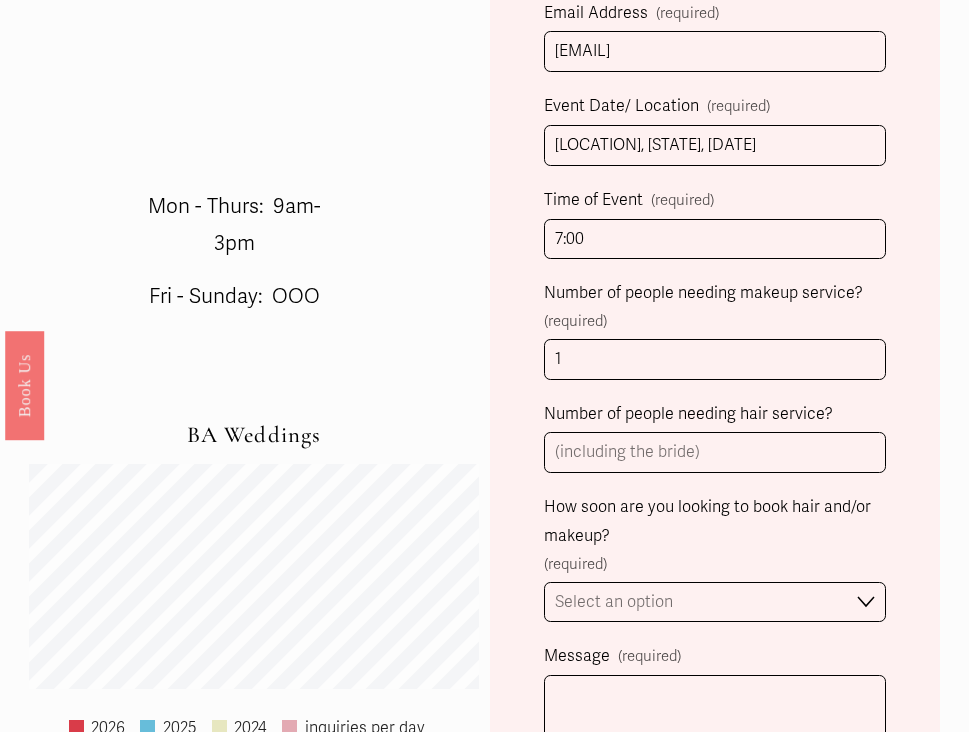 click on "How soon are you looking to book hair and/or makeup?" at bounding box center (715, 522) 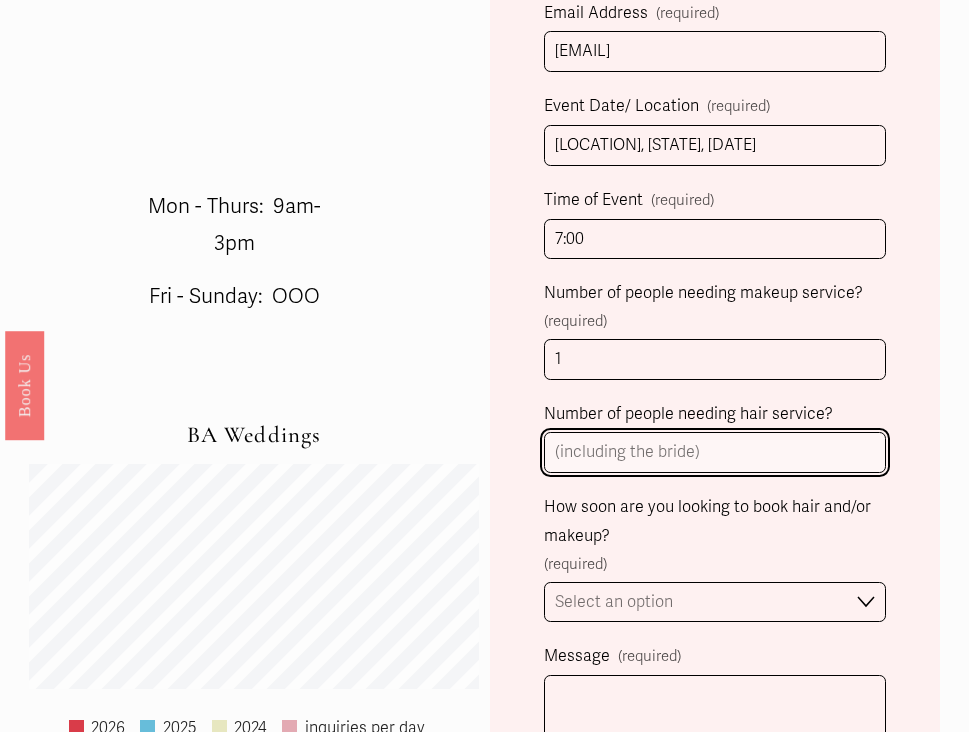 click on "Number of people needing hair service?" at bounding box center (715, 452) 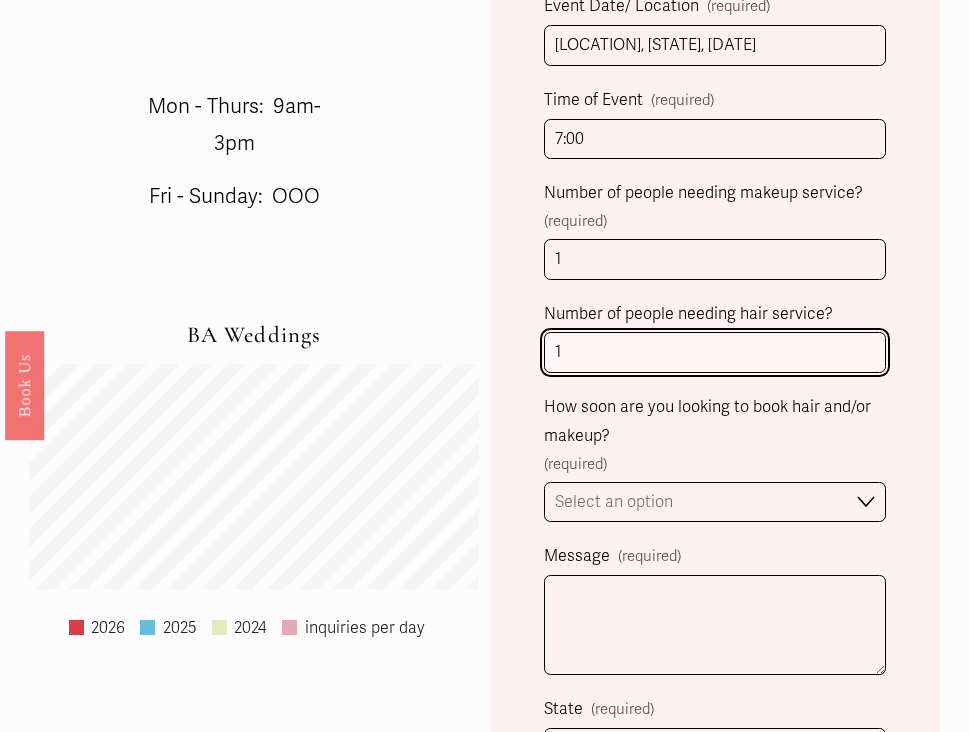 type on "1" 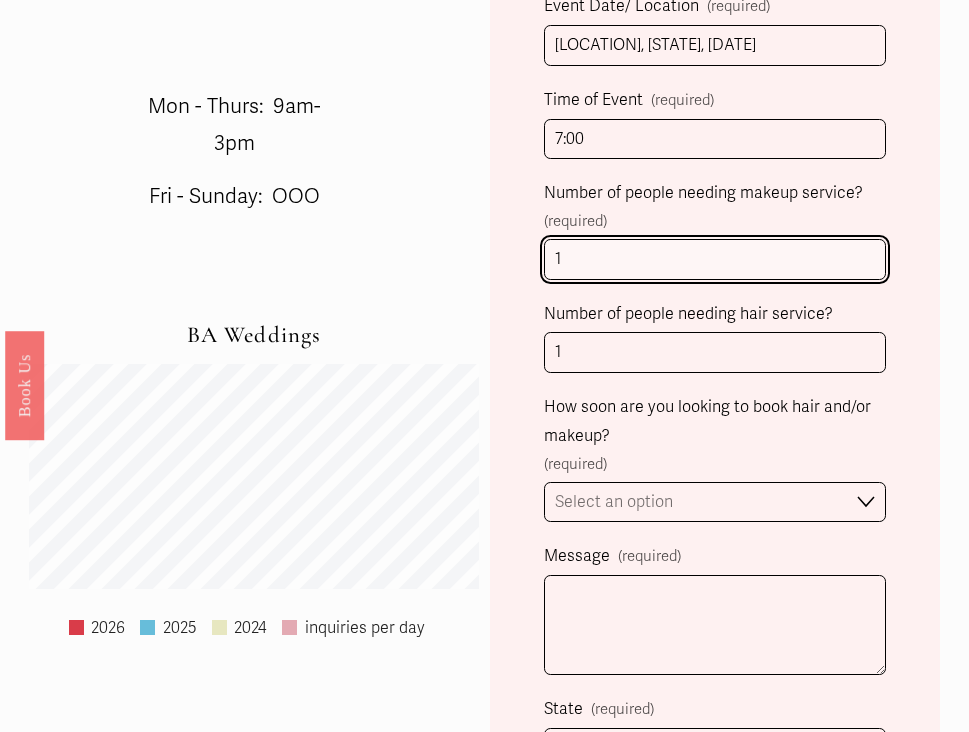 click on "1" at bounding box center (715, 259) 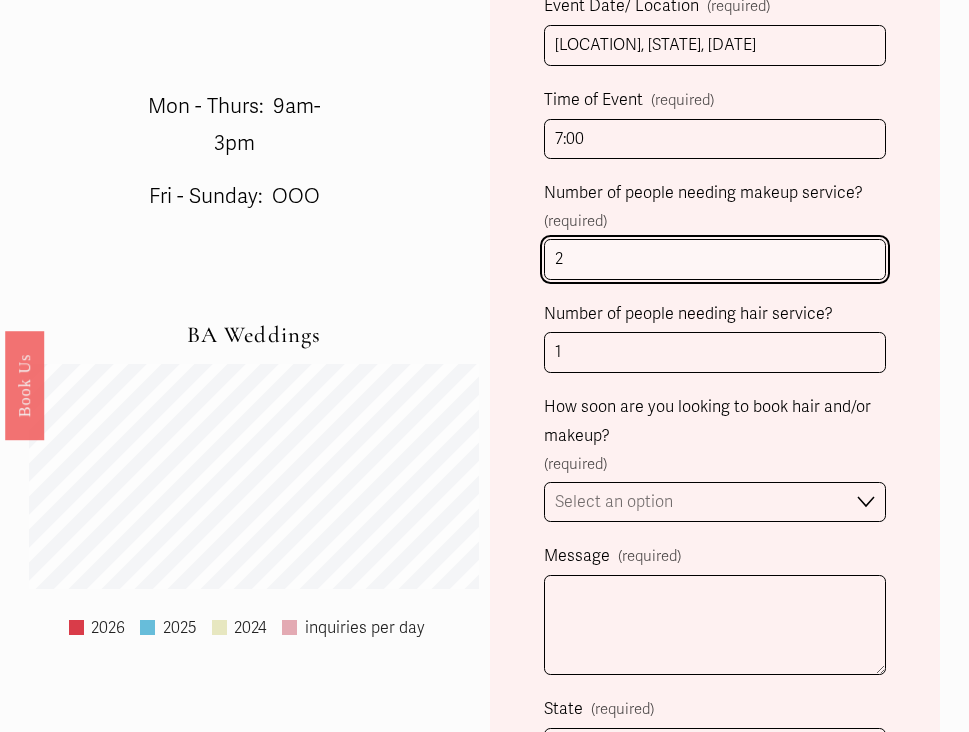 type on "2" 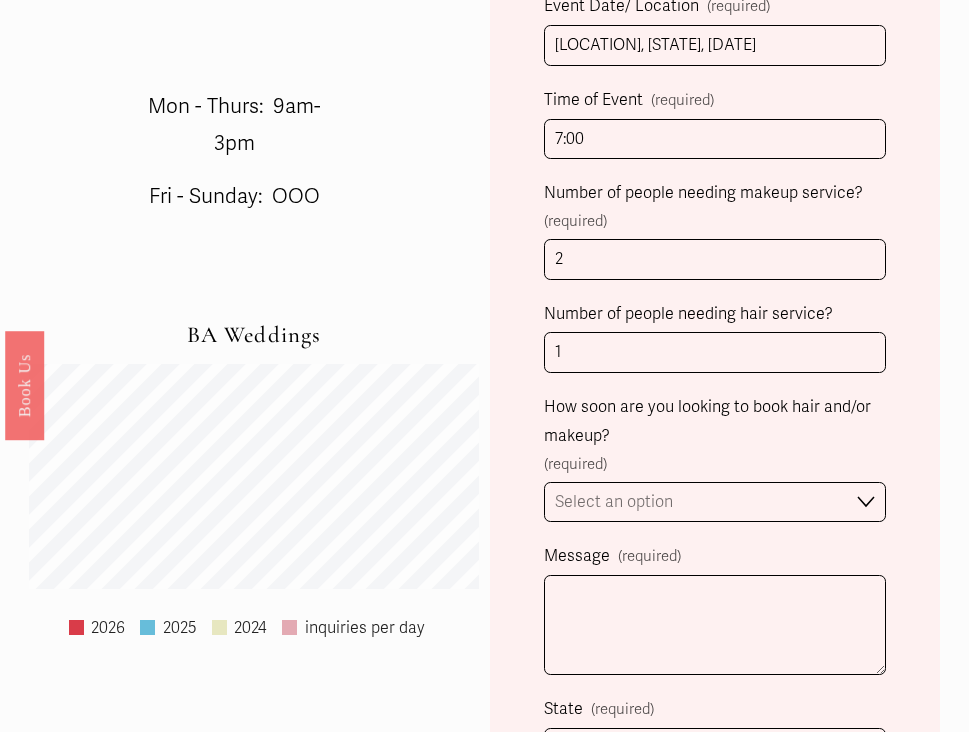 click on "Client Name (required) [FIRST] [LAST] Person Inquiring (if different) [FIRST] [LAST] Phone (required) ([PHONE]) [PHONE]-[PHONE] Email Address (required) [EMAIL] Event  Date/ Location (required) [LOCATION], [STATE], [DATE] Time of Event (required) [TIME] Number of people needing makeup service? (required) [NUMBER] Number of people needing hair service? [NUMBER] How soon are you looking to book hair and/or makeup? (required) Select an option Immediately 1-2 weeks I'm looking for information & not ready to book just yet Message (required) State (required) Select an option Please Select One Atlanta, GA Charlotte, NC Charleston, SC Destination Wedding How did you hear about us? Instagram Let's Chat!  Let's Chat!" at bounding box center [715, 291] 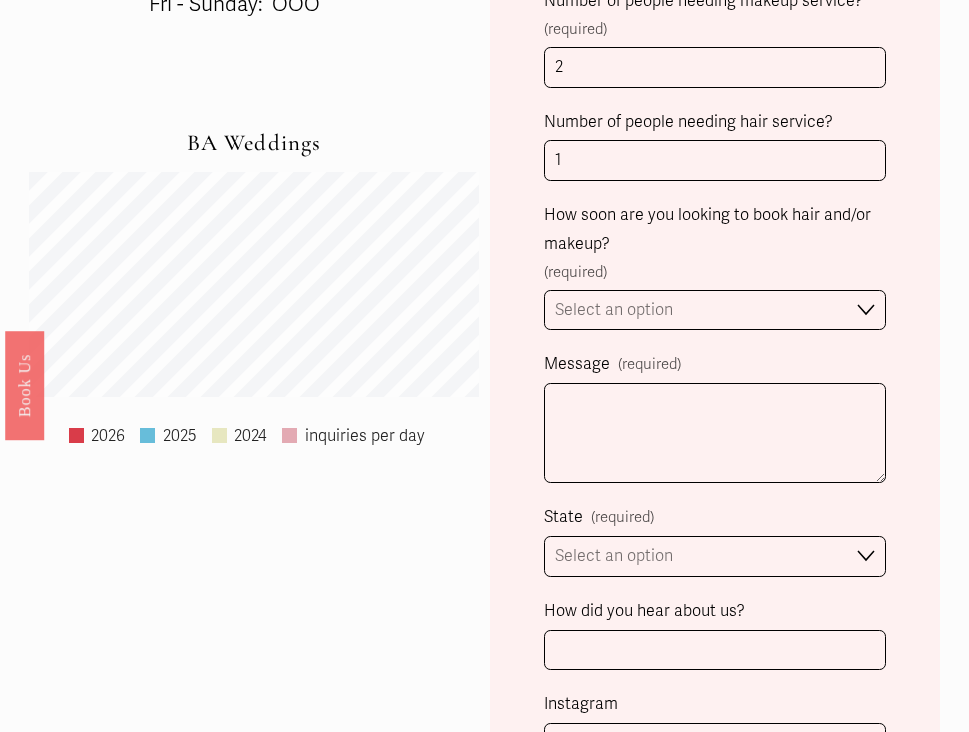 scroll, scrollTop: 1264, scrollLeft: 0, axis: vertical 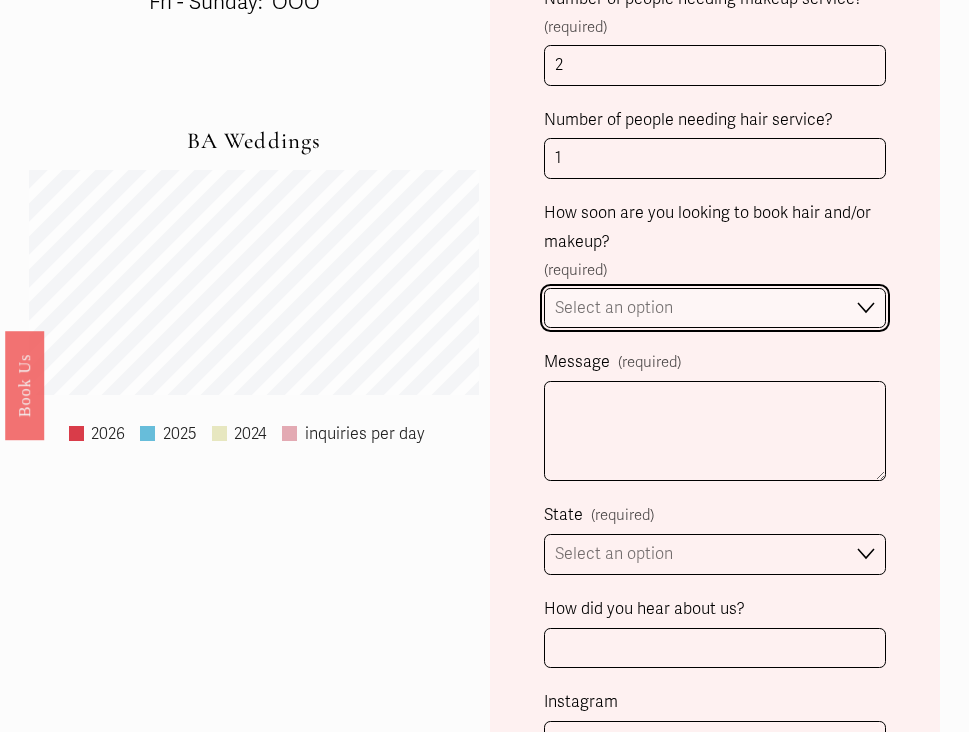 click on "Select an option Immediately 1-2 weeks I'm looking for information & not ready to book just yet" at bounding box center (715, 308) 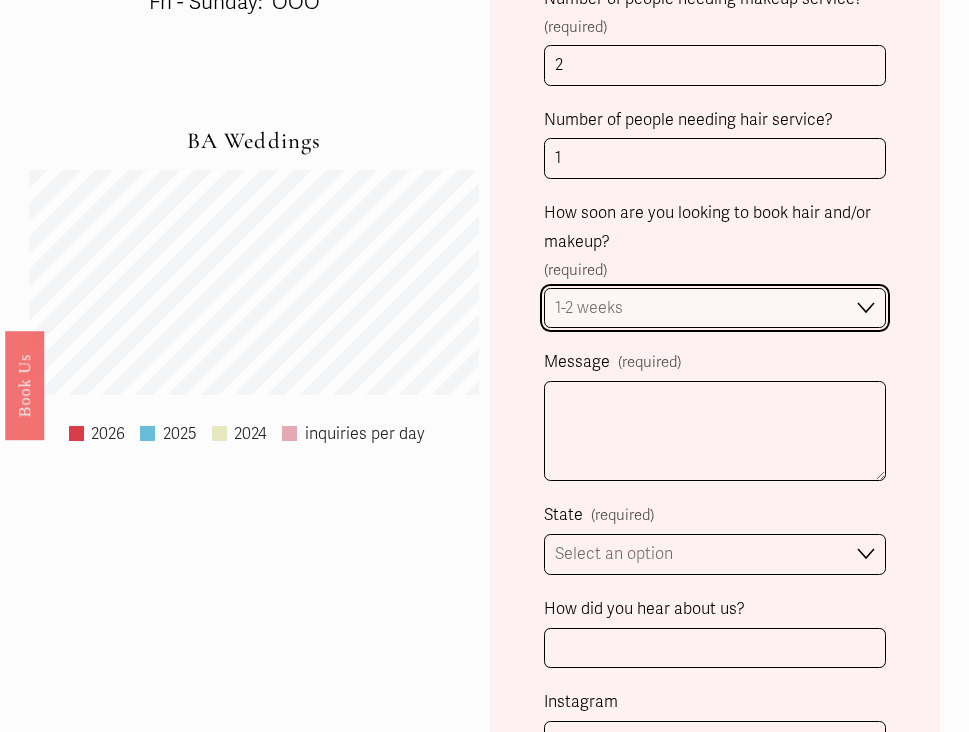 click on "Select an option Immediately 1-2 weeks I'm looking for information & not ready to book just yet" at bounding box center [715, 308] 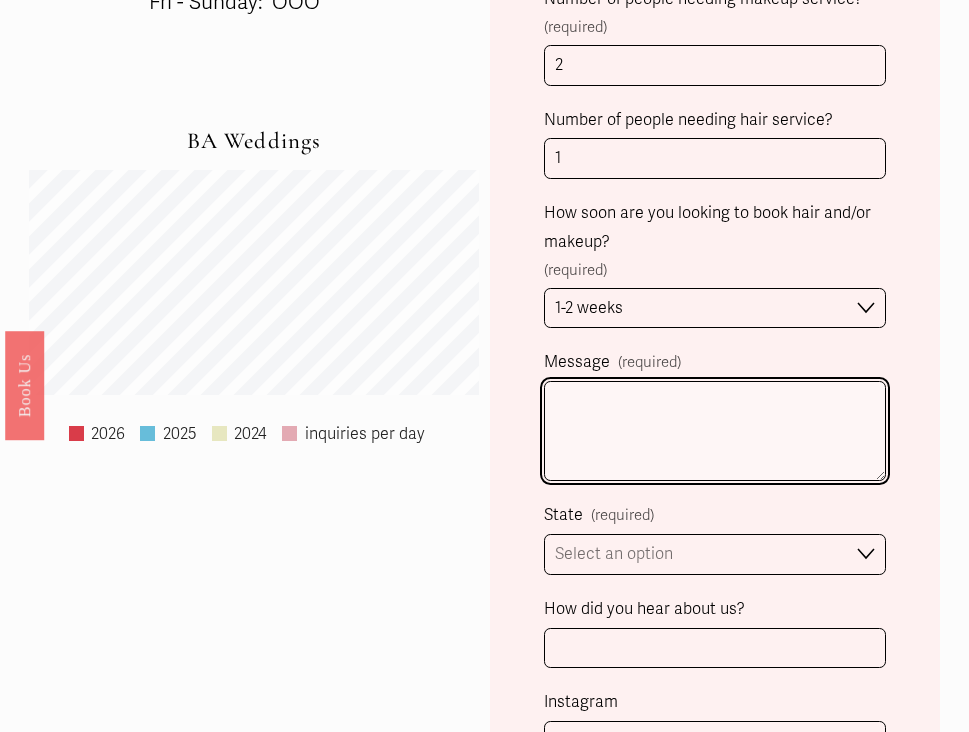 click on "Message (required)" at bounding box center (715, 431) 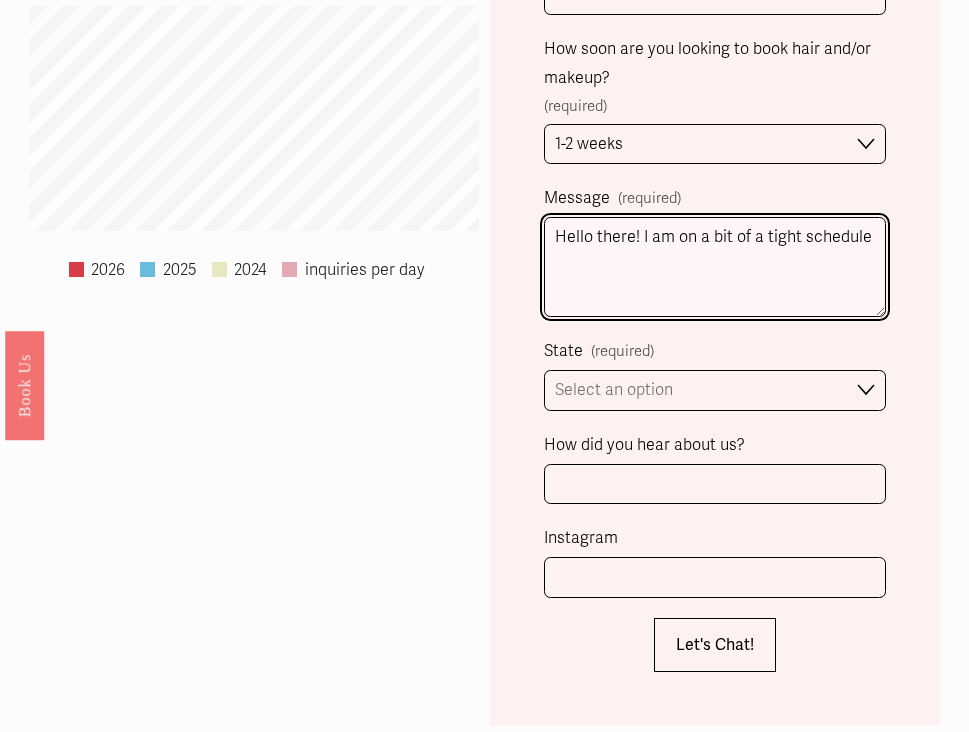 type on "Hello there! I am on a bit of a tight schedule" 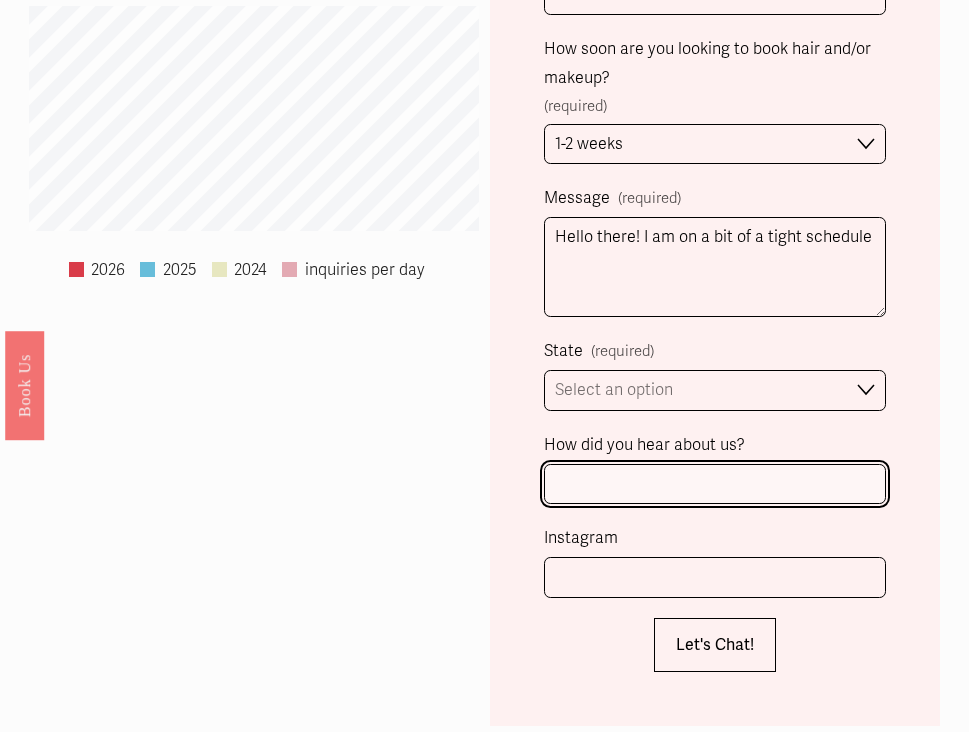click on "How did you hear about us?" at bounding box center (715, 484) 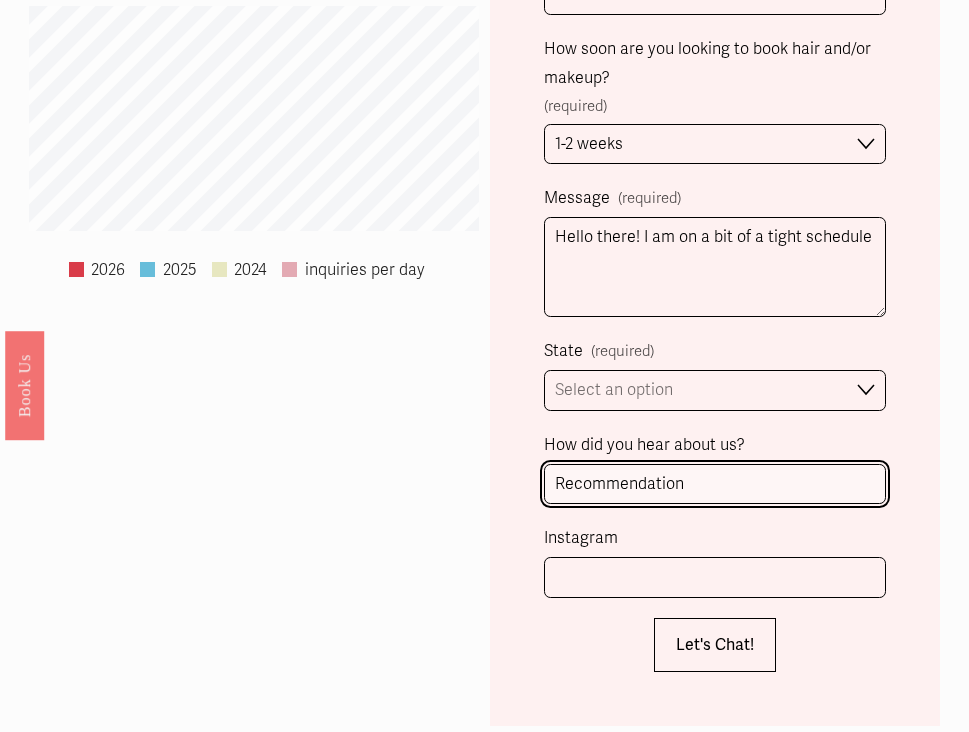 type on "Recommendation" 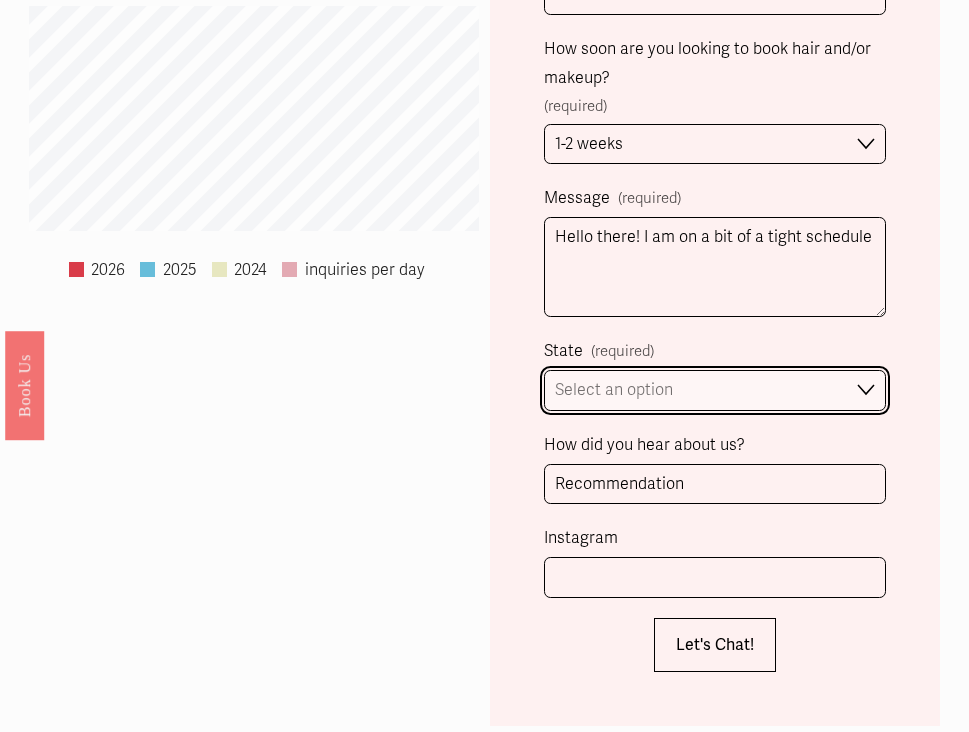 click on "Select an option Please Select One Atlanta, GA Charlotte, NC Charleston, SC Destination Wedding" at bounding box center (715, 390) 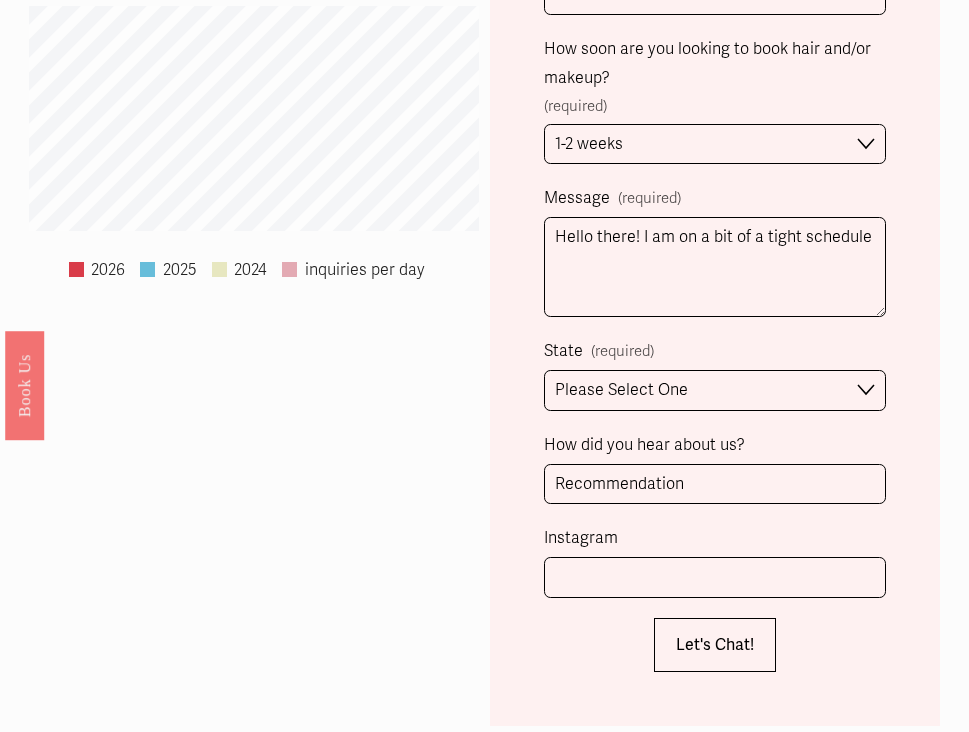click on "Instagram" at bounding box center (581, 538) 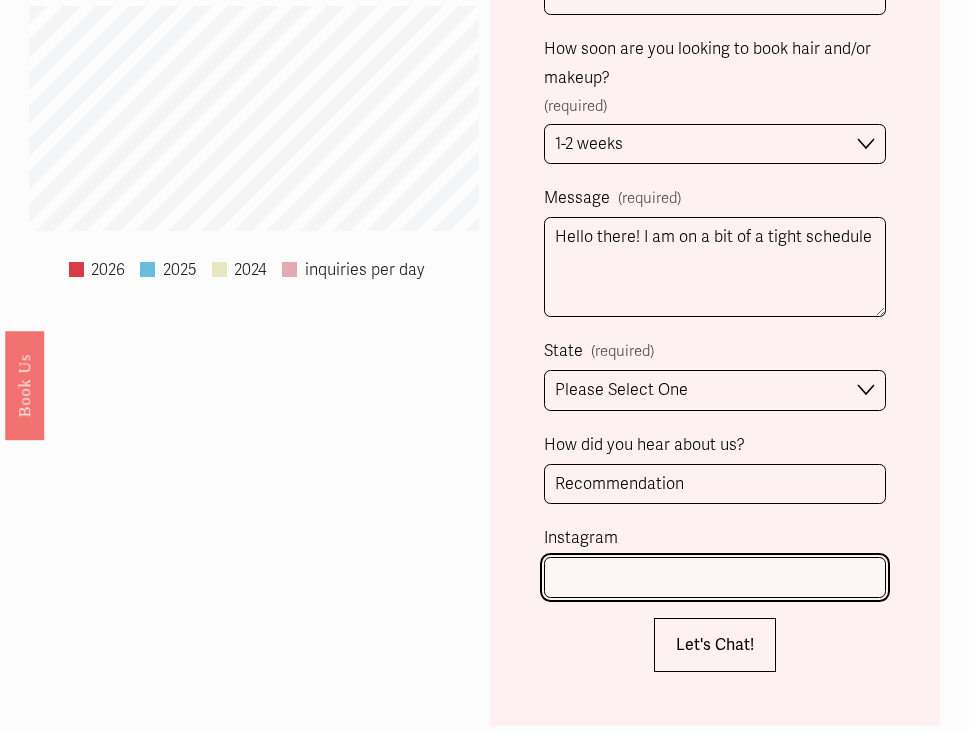 click on "Instagram" at bounding box center [715, 577] 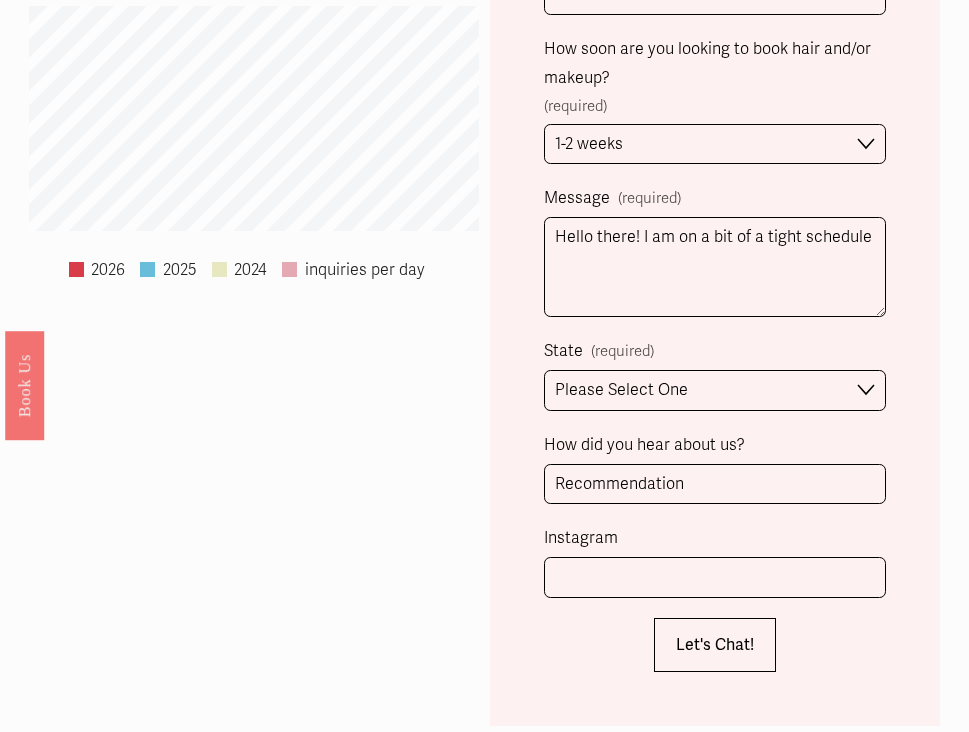 click on "Client Name (required) First Name [FIRST] Last Name [LAST] Person Inquiring (if different) First Name Last Name Phone (required) ([PHONE]) [PHONE] Email Address (required) [EMAIL] Event  Date/ Location (required) [LOCATION], [STATE], [DATE] Time of Event (required) [TIME] Number of people needing makeup service? (required) [NUMBER] Number of people needing hair service? [NUMBER] How soon are you looking to book hair and/or makeup? (required) Immediately 1-2 weeks I'm looking for information & not ready to book just yet Message (required) Hello there! I am on a bit of a tight schedule  State (required) Please Select One Atlanta, GA Charlotte, NC Charleston, SC Destination Wedding How did you hear about us? Recommendation Instagram Let's Chat!  Let's Chat!" at bounding box center (715, -67) 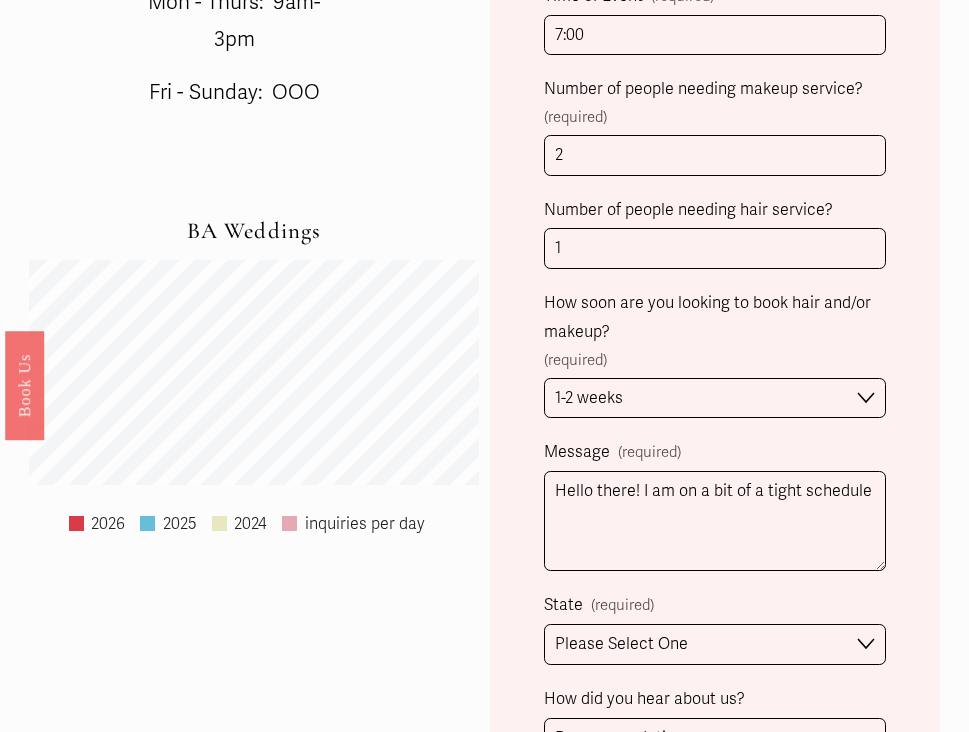 scroll, scrollTop: 1194, scrollLeft: 0, axis: vertical 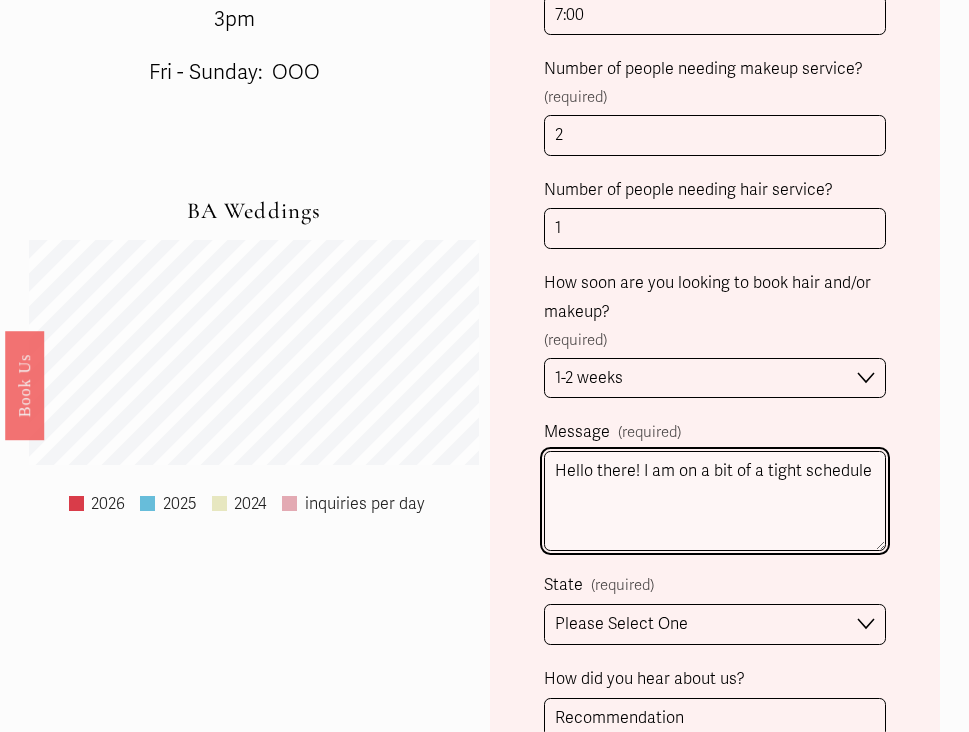 drag, startPoint x: 644, startPoint y: 483, endPoint x: 845, endPoint y: 473, distance: 201.2486 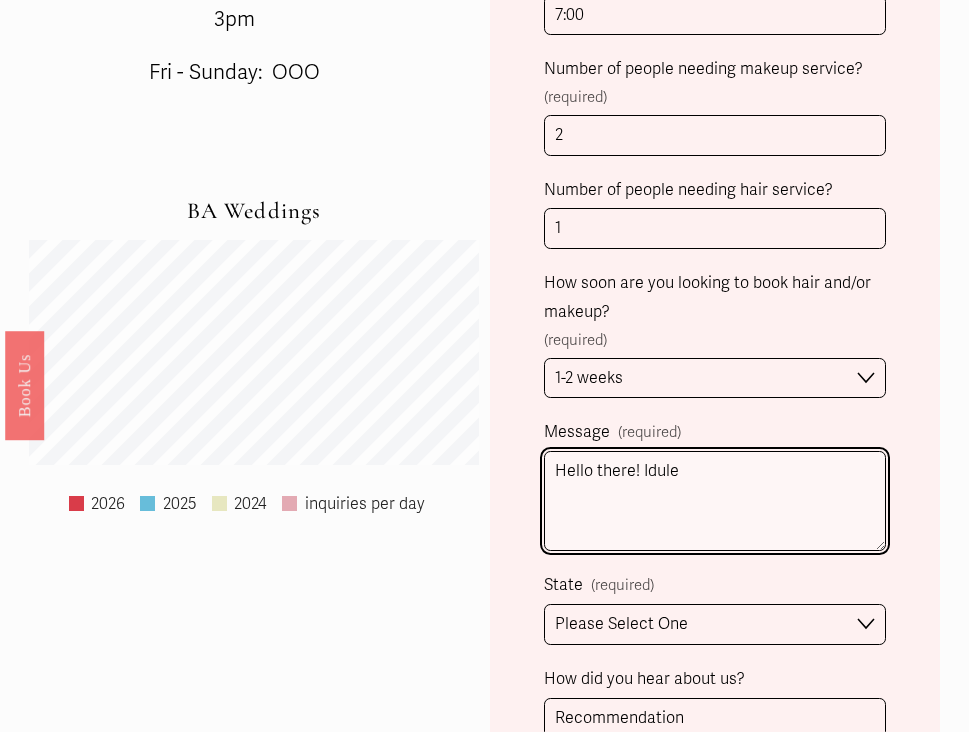 click on "Hello there! Idule" at bounding box center [715, 501] 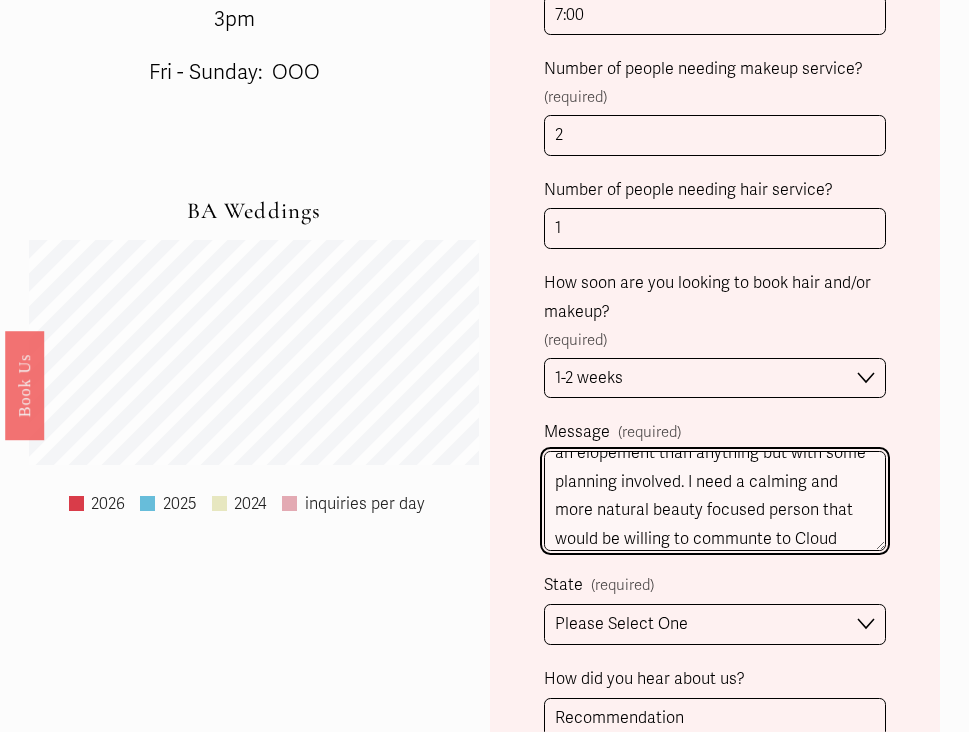 scroll, scrollTop: 105, scrollLeft: 0, axis: vertical 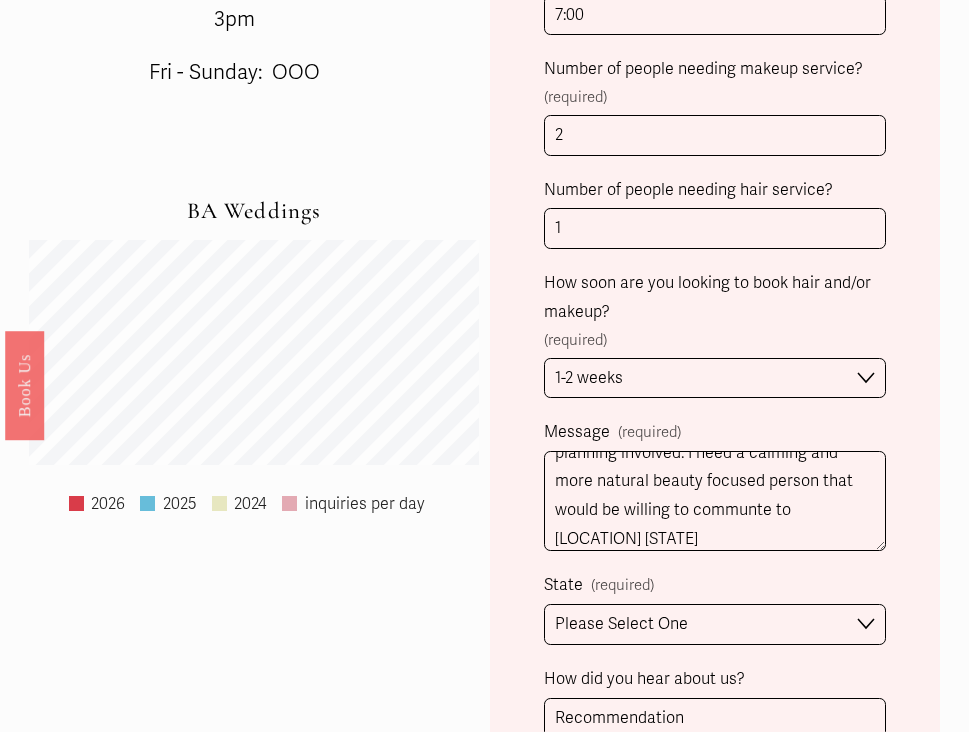 click on "Client Name (required) First Name [FIRST] Last Name [LAST] Person Inquiring (if different) First Name Last Name Phone (required) ([PHONE]) [PHONE] Email Address (required) [EMAIL] Event  Date/ Location (required) [LOCATION], [STATE], [DATE] Time of Event (required) [TIME] Number of people needing makeup service? (required) [NUMBER] Number of people needing hair service? [NUMBER] How soon are you looking to book hair and/or makeup? (required) Immediately 1-2 weeks I'm looking for information & not ready to book just yet Message (required) Hello there! The wedding will be very small with just parents and family, and is more of an elopement than anything but with some planning involved. I need a calming and more natural beauty focused person that would be willing to communte to [LOCATION] [STATE] (required) Please Select One Atlanta, GA Charlotte, NC Charleston, SC Destination Wedding How did you hear about us? Recommendation Instagram" at bounding box center [715, 167] 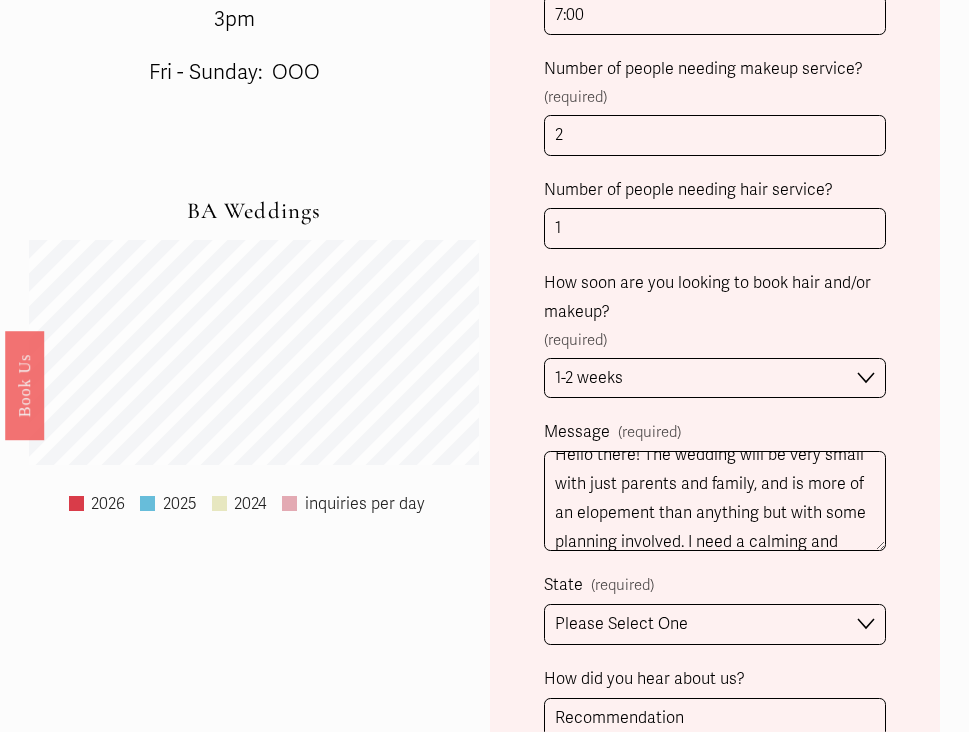 scroll, scrollTop: 0, scrollLeft: 0, axis: both 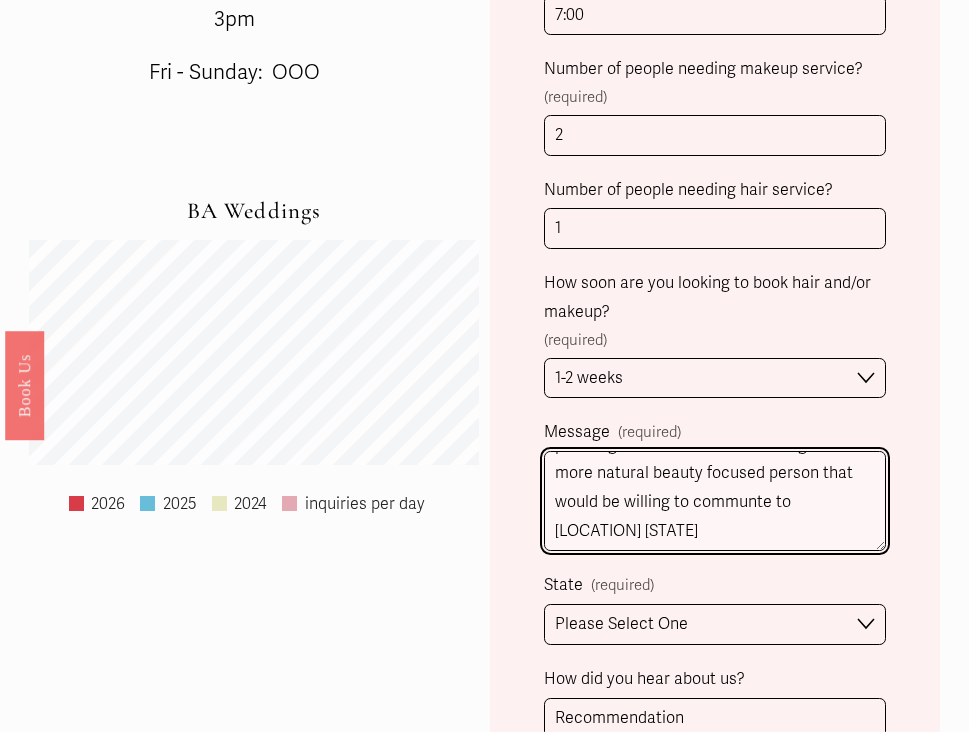 click on "Hello there! The wedding will be very small with just parents and family, and is more of an elopement than anything but with some planning involved. I need a calming and more natural beauty focused person that would be willing to communte to [LOCATION] [STATE]" at bounding box center [715, 501] 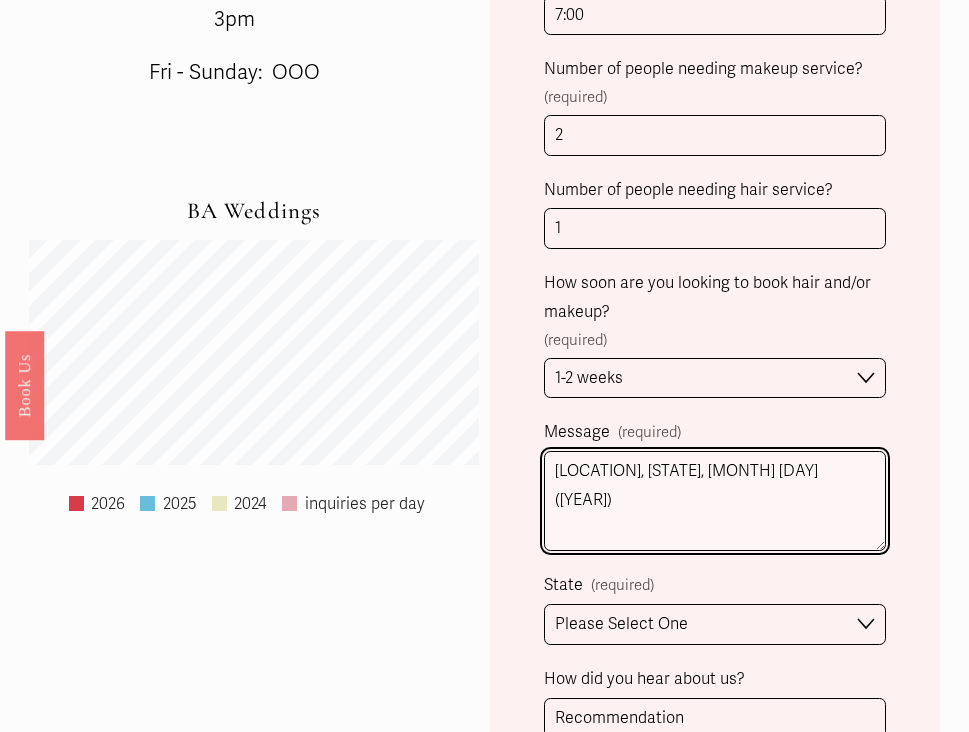 type on "[LOCATION], [STATE], [MONTH] [DAY] ([YEAR])" 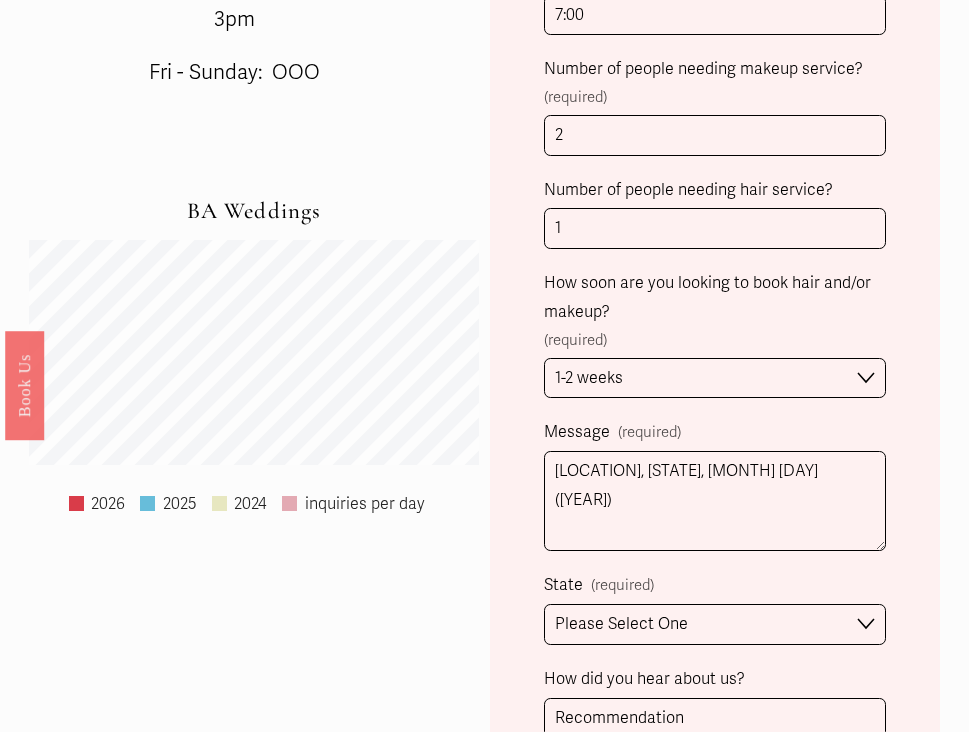 click on "Client Name (required) [FIRST] [LAST] Person Inquiring (if different) [FIRST] [LAST] Phone (required) ([PHONE]) [PHONE]-[PHONE] Email Address (required) [EMAIL] Event  Date/ Location (required) [LOCATION], [STATE], [DATE] Time of Event (required) [TIME] Number of people needing makeup service? (required) [NUMBER] Number of people needing hair service? [NUMBER] How soon are you looking to book hair and/or makeup? (required) Immediately 1-2 weeks I'm looking for information & not ready to book just yet Message (required) Hello there! The wedding will be very small with just parents and family, and is more of an elopement than anything but with some planning involved. I need a calming and more natural beauty focused person that would be willing to commute to Cloudland GA State (required) Please Select One Atlanta, GA Charlotte, NC Charleston, SC Destination Wedding How did you hear about us? Recommendation Instagram" at bounding box center (715, 130) 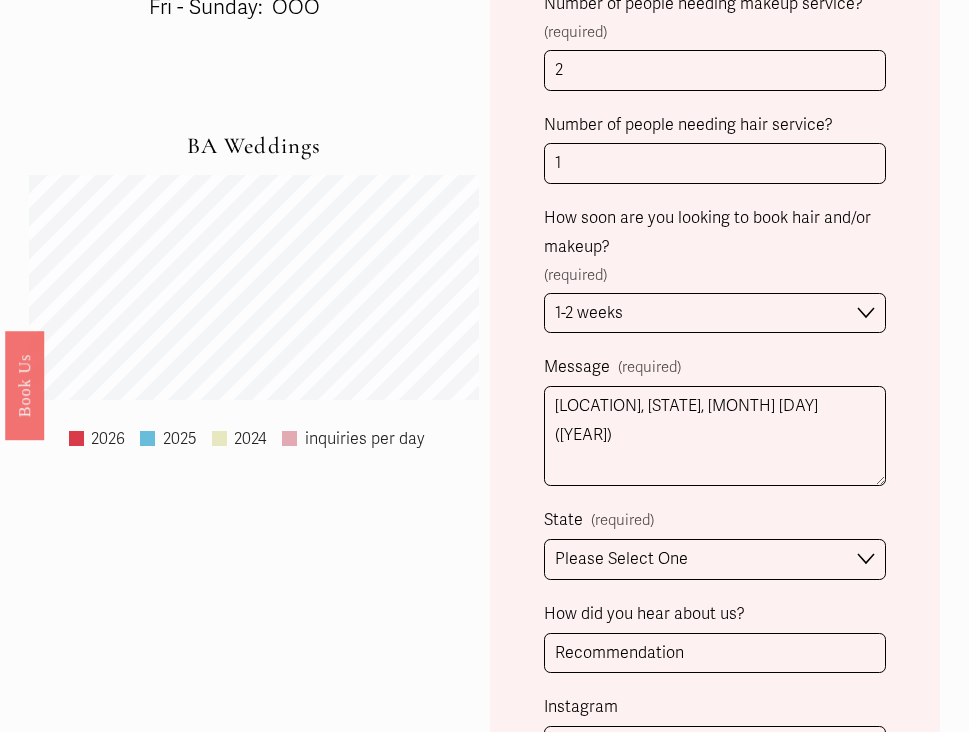 scroll, scrollTop: 1294, scrollLeft: 0, axis: vertical 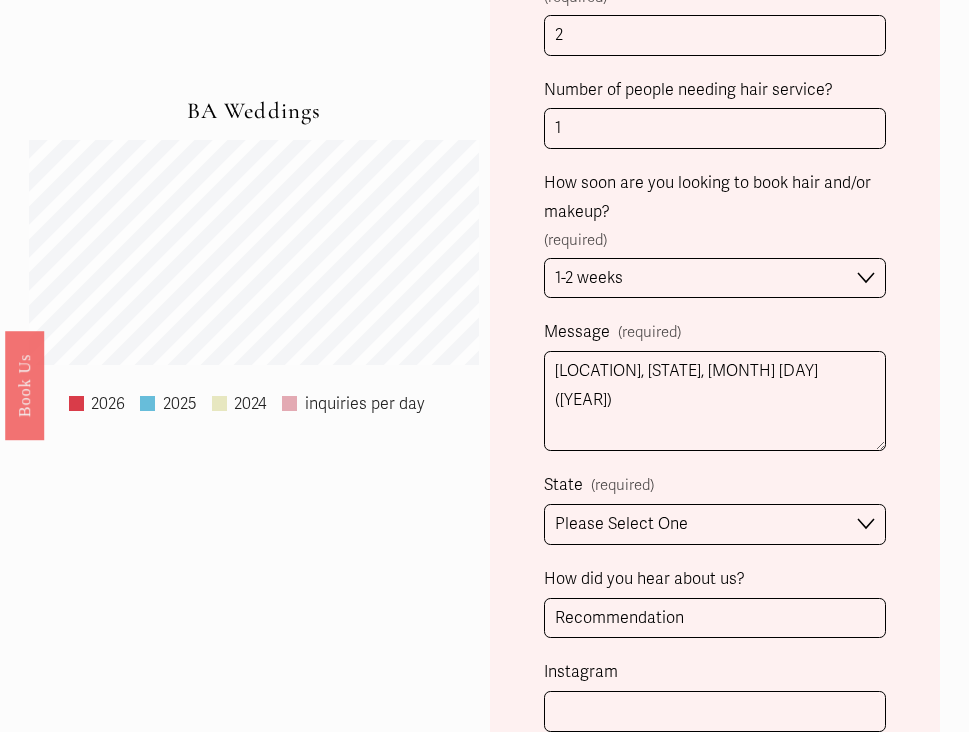 click on "Client Name (required) [FIRST] [LAST] Person Inquiring (if different) [FIRST] [LAST] Phone (required) ([PHONE]) [PHONE]-[PHONE] Email Address (required) [EMAIL] Event  Date/ Location (required) [LOCATION], [STATE], [DATE] Time of Event (required) [TIME] Number of people needing makeup service? (required) [NUMBER] Number of people needing hair service? [NUMBER] How soon are you looking to book hair and/or makeup? (required) Immediately 1-2 weeks I'm looking for information & not ready to book just yet Message (required) Hello there! The wedding will be very small with just parents and family, and is more of an elopement than anything but with some planning involved. I need a calming and more natural beauty focused person that would be willing to commute to Cloudland GA State (required) Please Select One Atlanta, GA Charlotte, NC Charleston, SC Destination Wedding How did you hear about us? Recommendation Instagram" at bounding box center [715, 67] 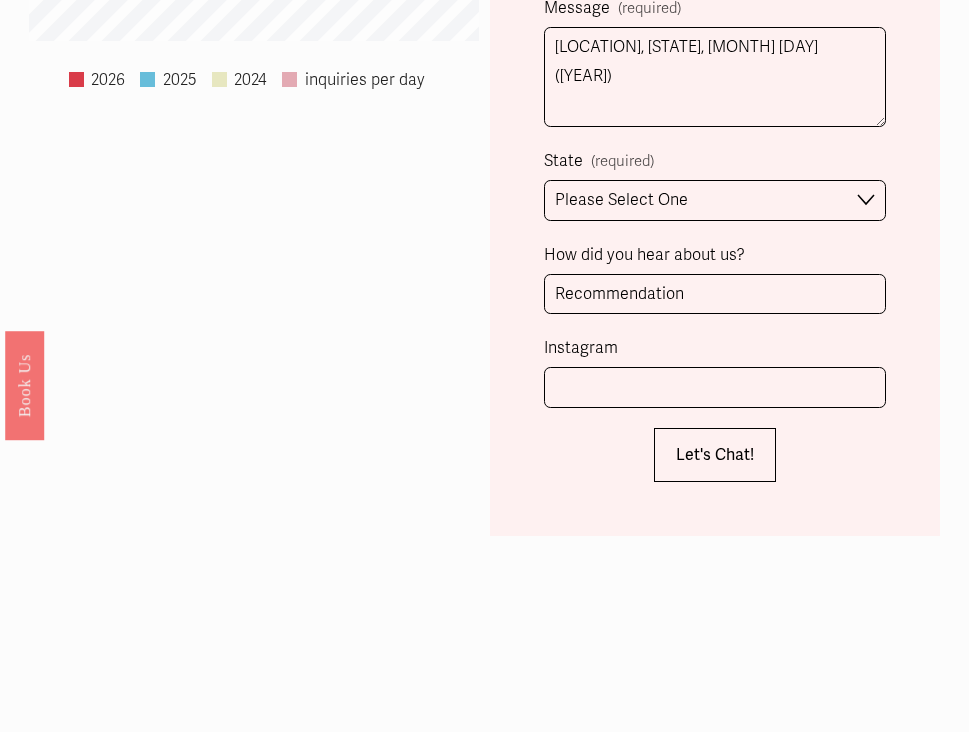 scroll, scrollTop: 1619, scrollLeft: 0, axis: vertical 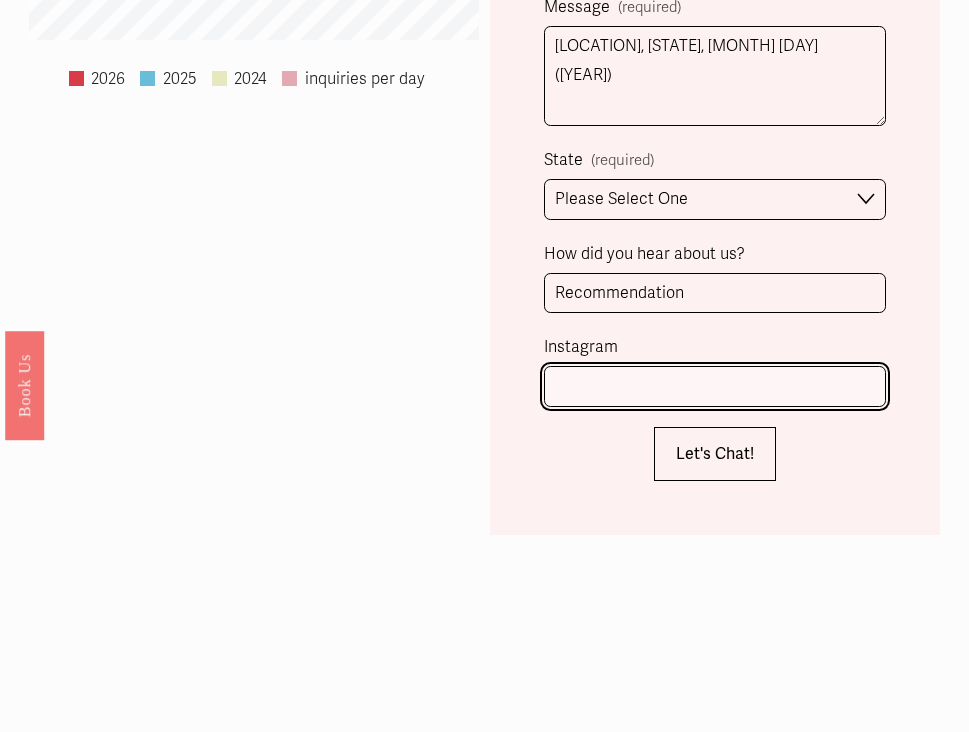 click on "Instagram" at bounding box center [715, 386] 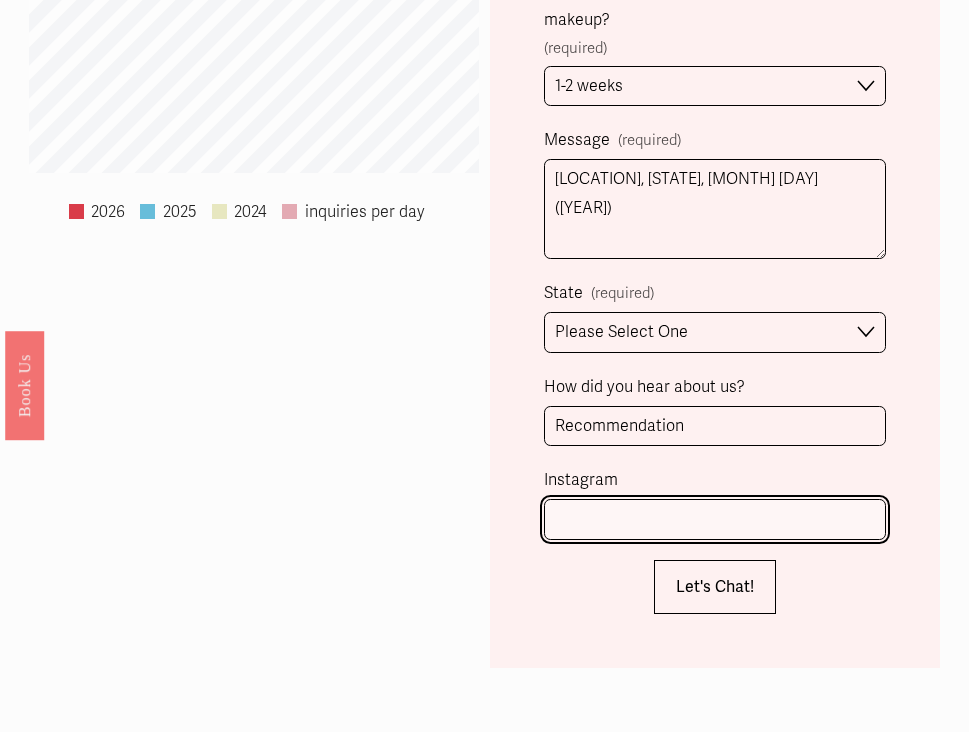 scroll, scrollTop: 1487, scrollLeft: 0, axis: vertical 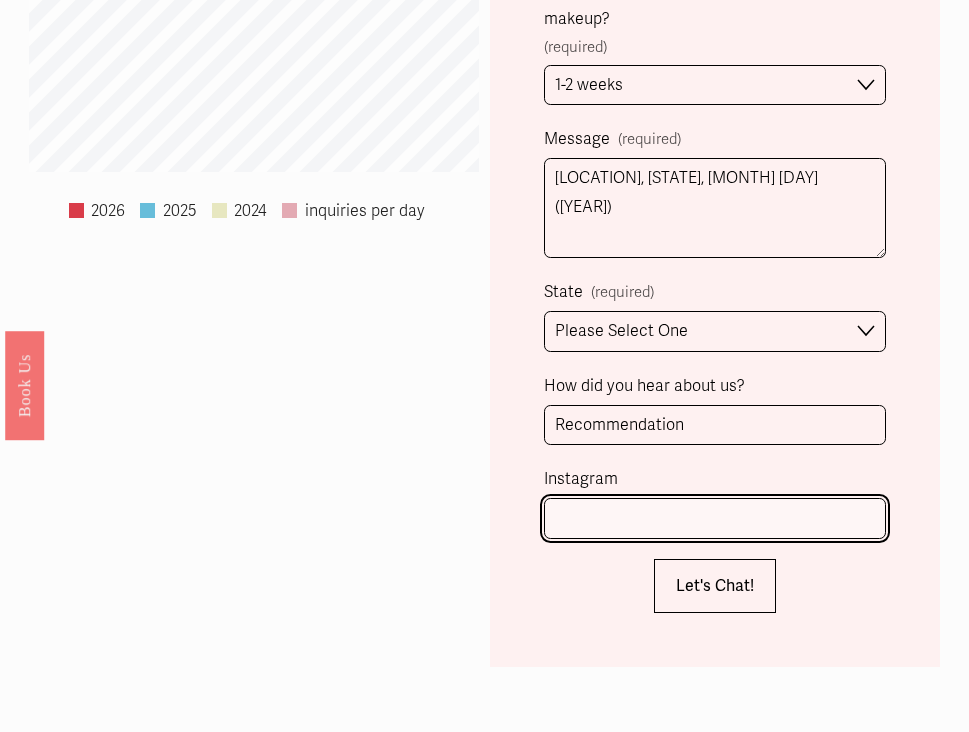 click on "Instagram" at bounding box center (715, 518) 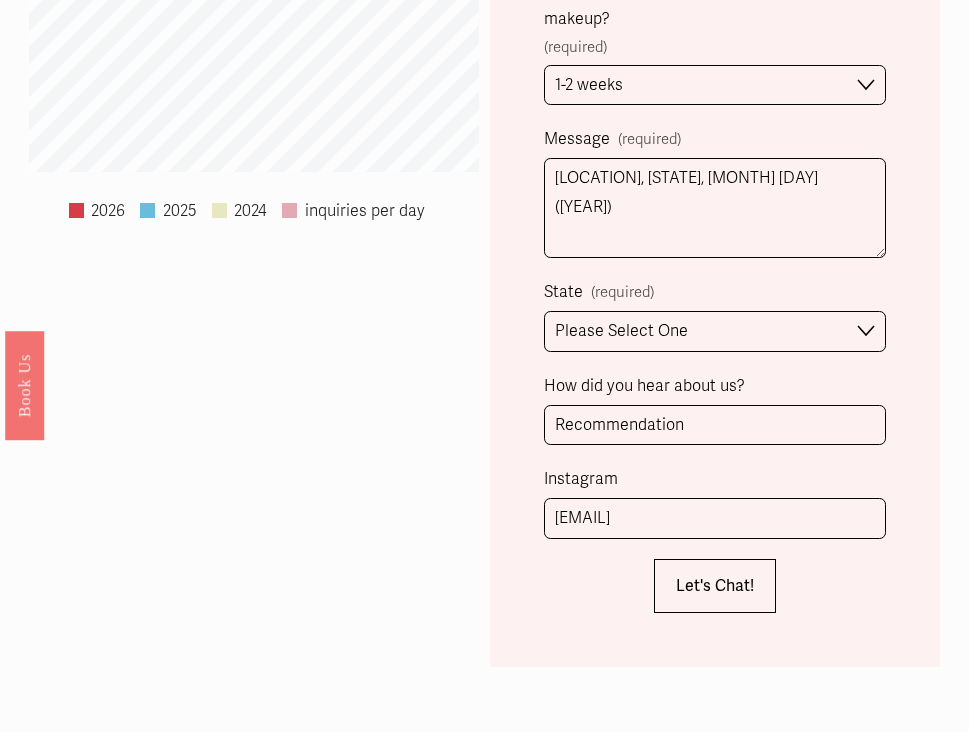 click on "Let's Chat!  Let's Chat!" at bounding box center [715, 586] 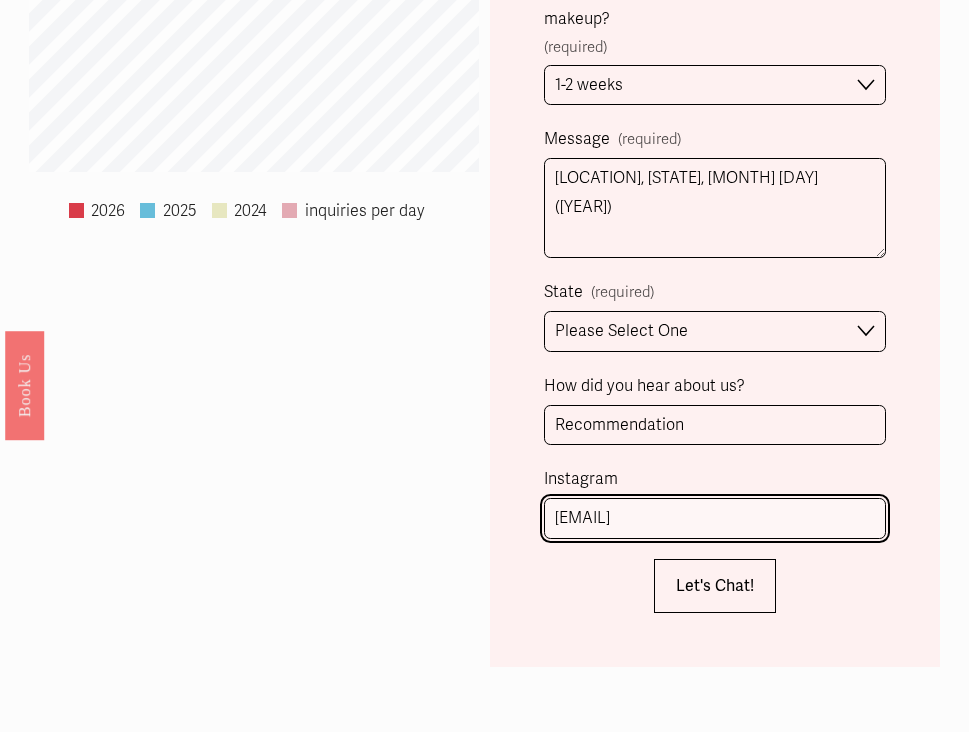 drag, startPoint x: 833, startPoint y: 526, endPoint x: 511, endPoint y: 506, distance: 322.6205 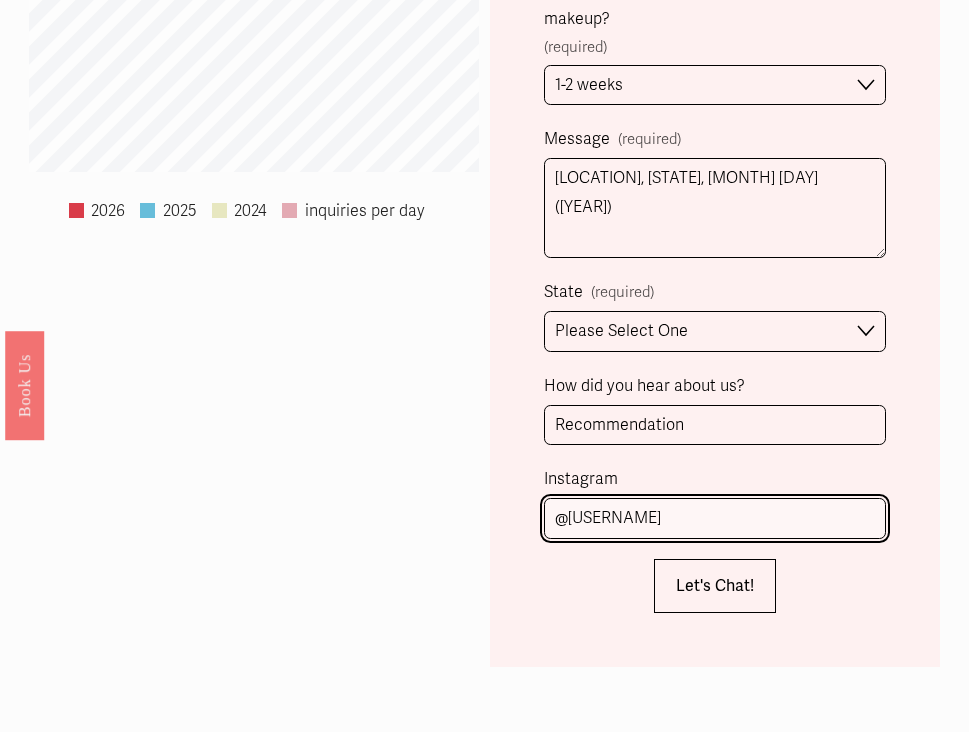 type on "@[USERNAME]" 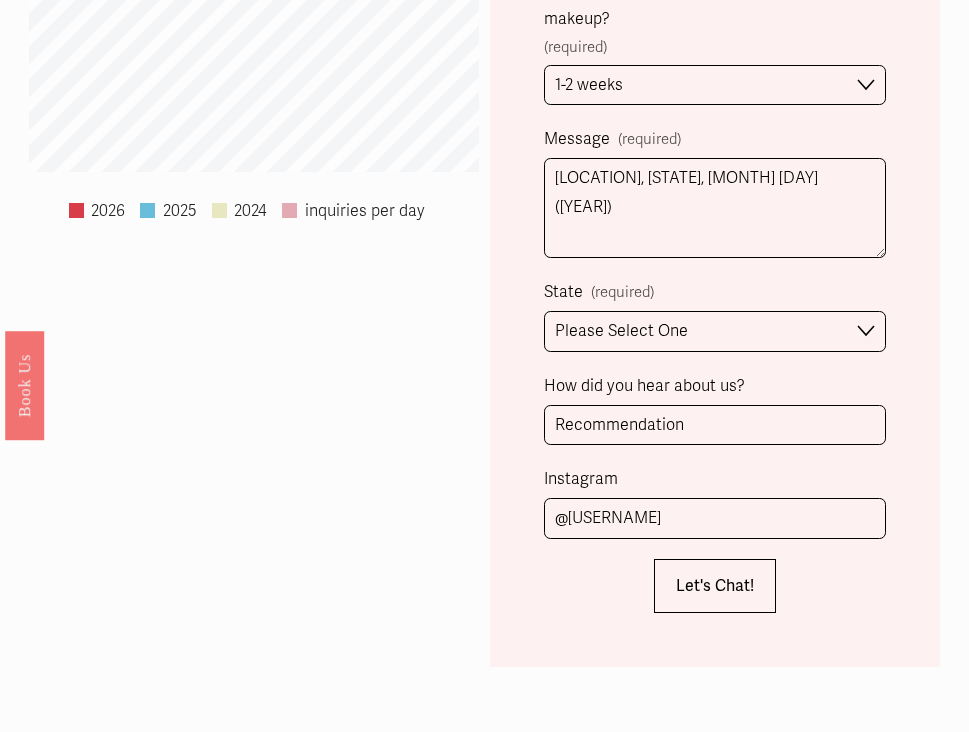 click on "Client Name (required) First Name [FIRST] Last Name [LAST] Person Inquiring (if different) First Name Last Name Phone (required) ([PHONE]) Email Address (required) [EMAIL] Event  Date/ Location (required) [LOCATION], [STATE], [MONTH] [DAY] ([YEAR]) Time of Event (required) [TIME] Number of people needing makeup service? (required) 2 Number of people needing hair service? 1 How soon are you looking to book hair and/or makeup? (required) Immediately 1-2 weeks I'm looking for information & not ready to book just yet Message (required) Hello there! The wedding will be very small with just parents and family, and is more of an elopement than anything but with some planning involved. I need a calming and more natural beauty focused person that would be willing to commute to [LOCATION] [STATE] State (required) Please Select One Atlanta, GA Charlotte, NC Charleston, SC Destination Wedding How did you hear about us? Recommendation Instagram @[USERNAME]" at bounding box center (715, -163) 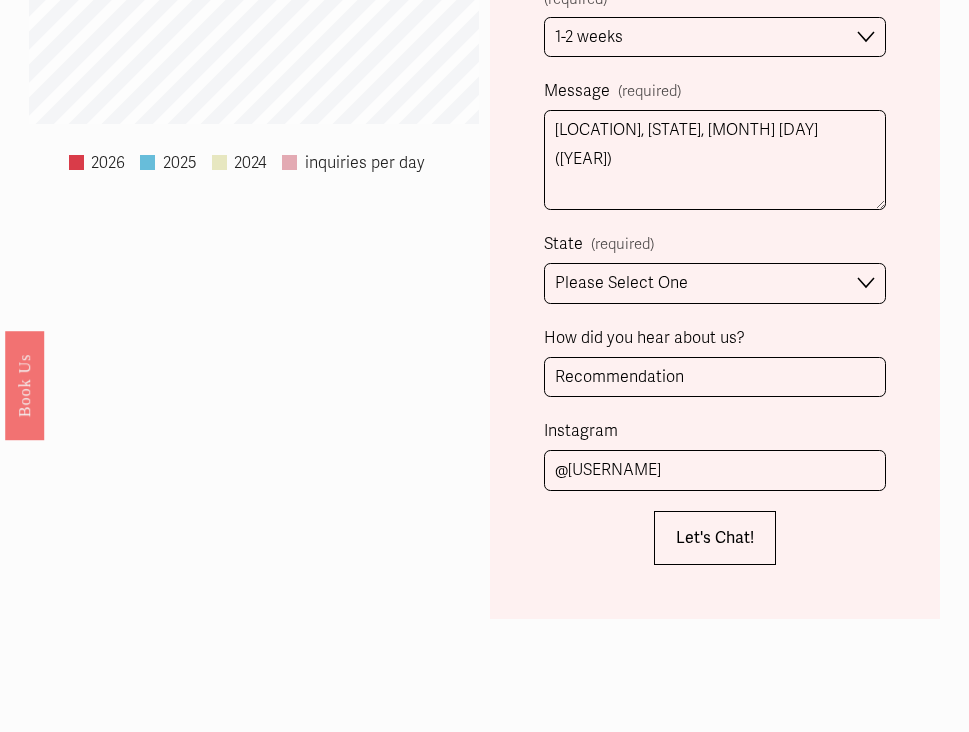 scroll, scrollTop: 1600, scrollLeft: 0, axis: vertical 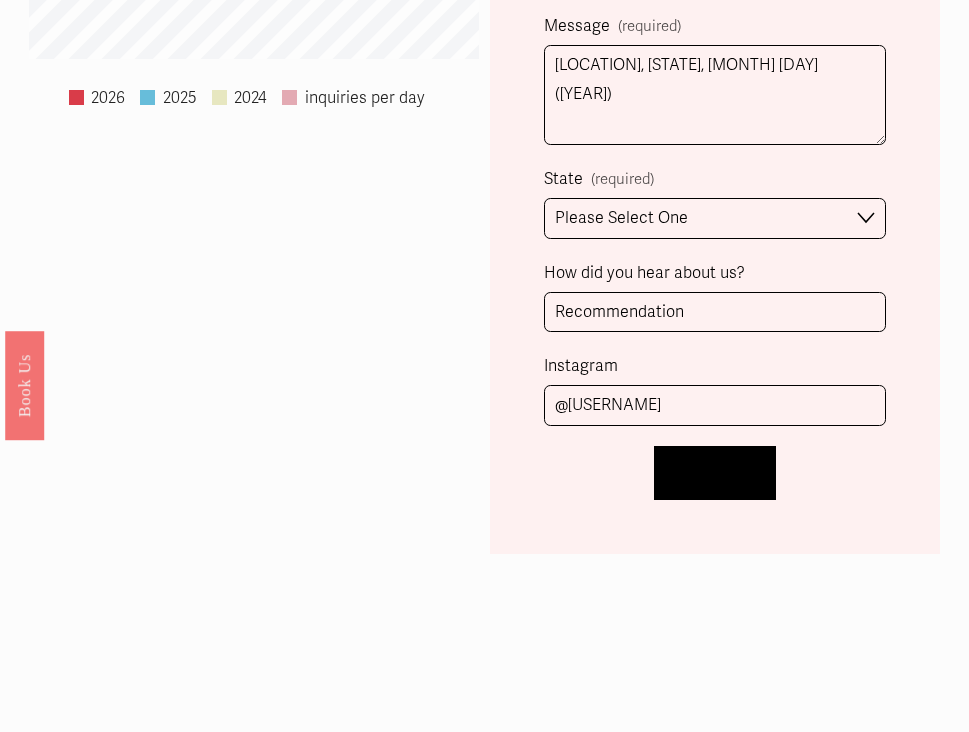 click on "Let's Chat!" at bounding box center (715, 473) 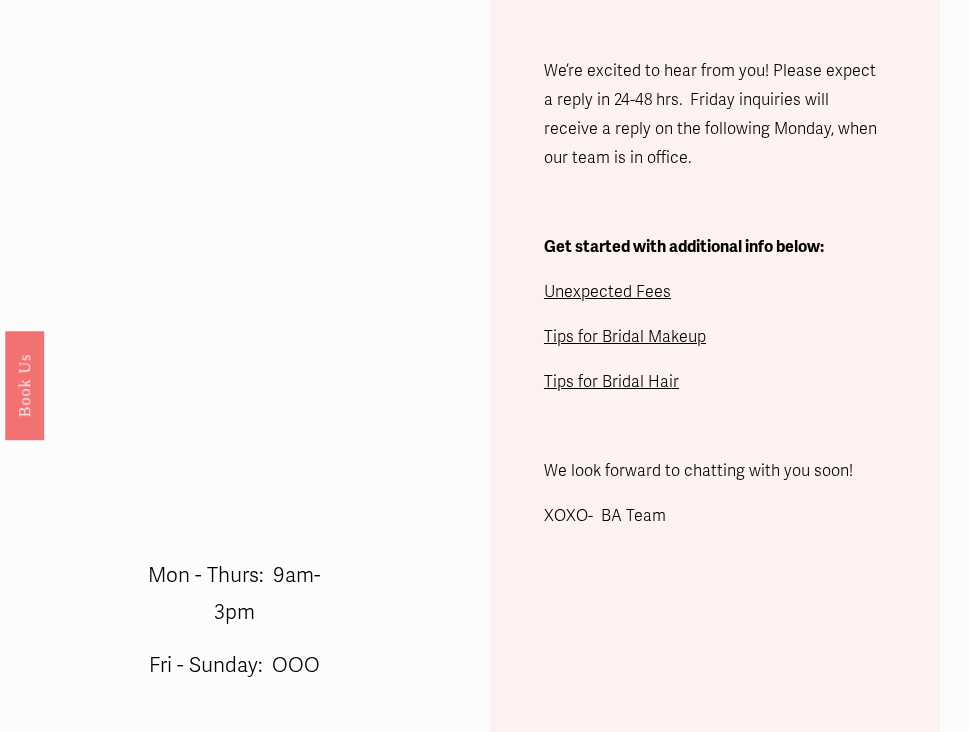 scroll, scrollTop: 538, scrollLeft: 0, axis: vertical 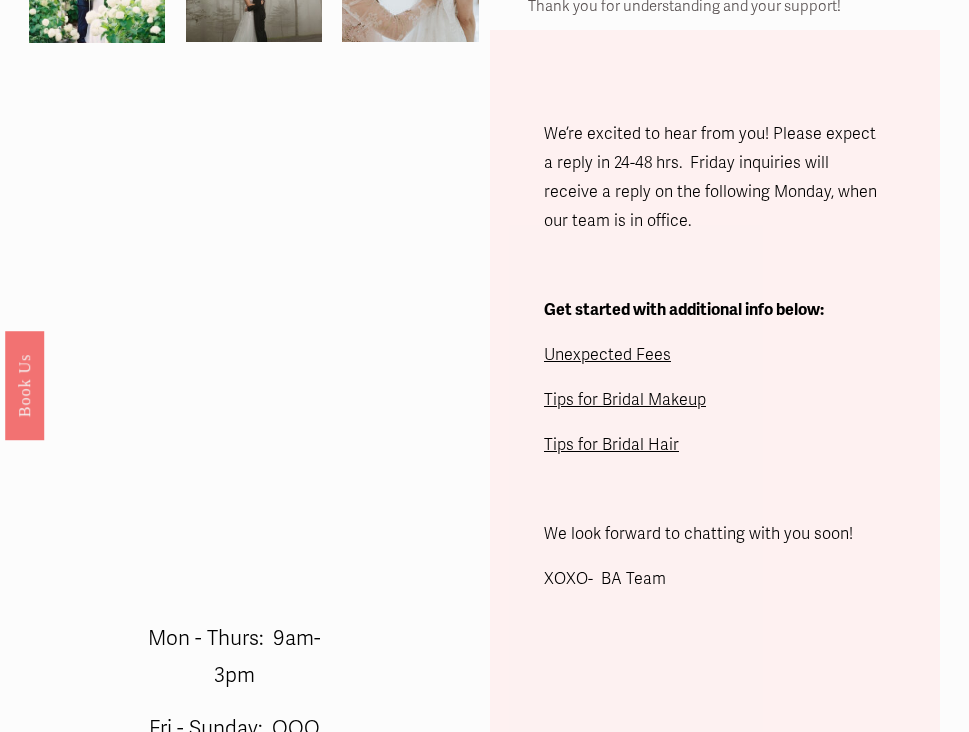 click on "Unexpected Fees" at bounding box center (607, 355) 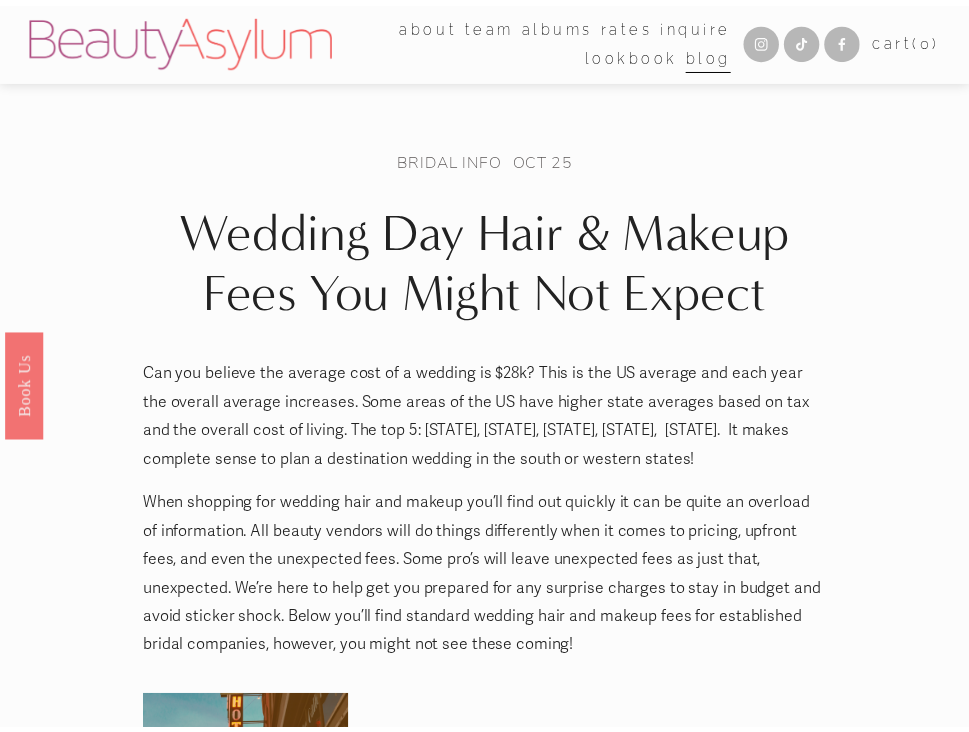 scroll, scrollTop: 0, scrollLeft: 0, axis: both 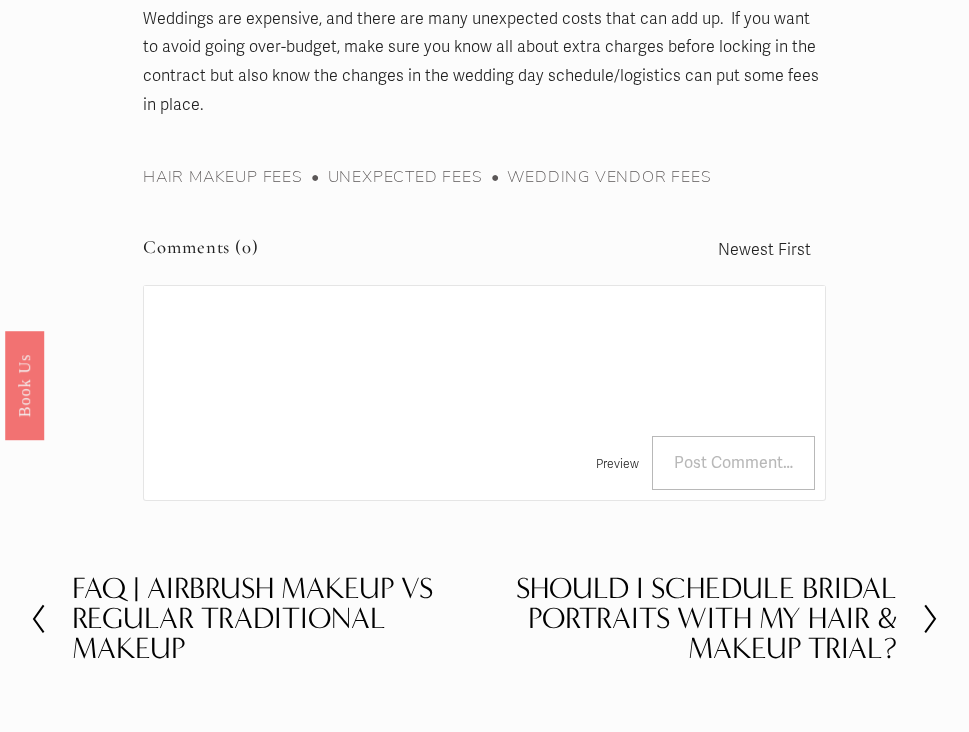 click on "Should I Schedule Bridal Portraits with My Hair & Makeup Trial?" at bounding box center (691, 619) 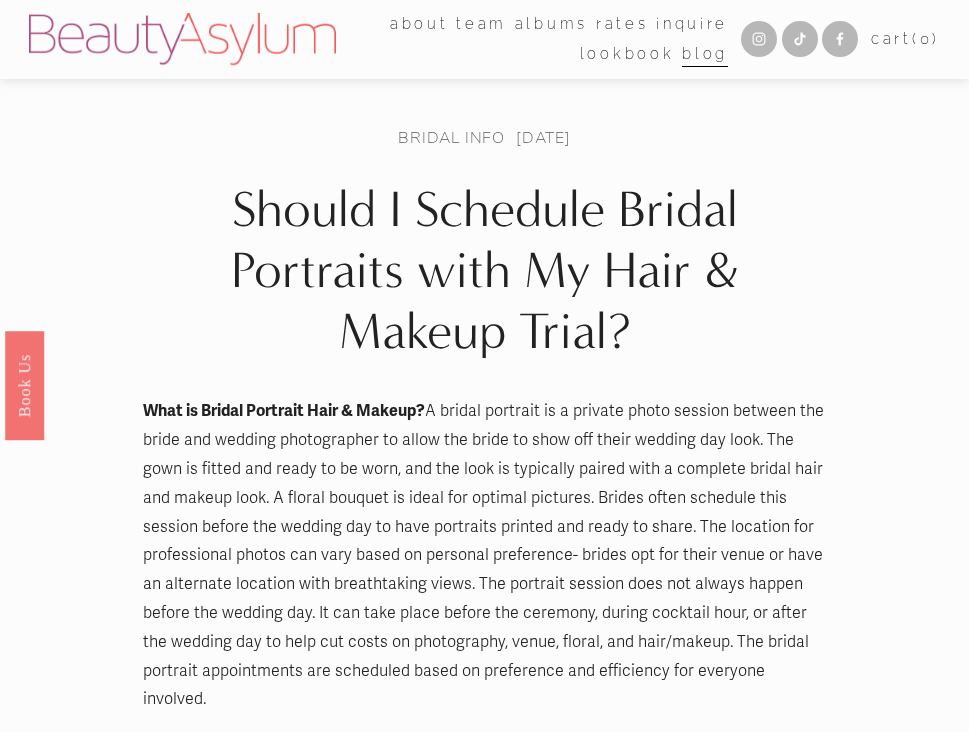 scroll, scrollTop: 0, scrollLeft: 0, axis: both 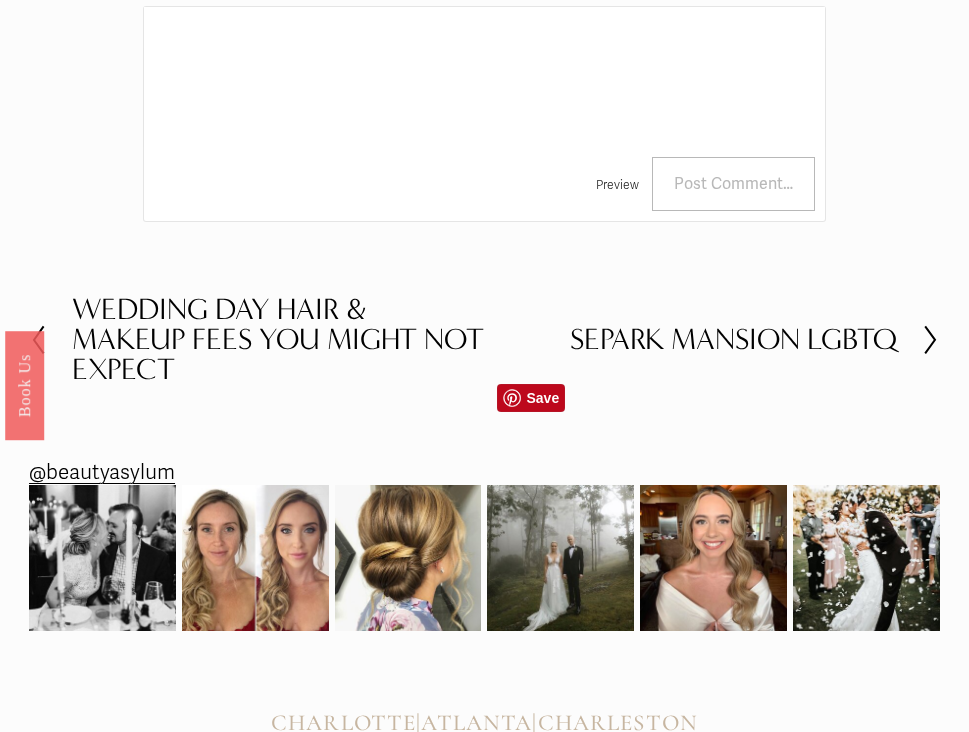 click at bounding box center [560, 558] 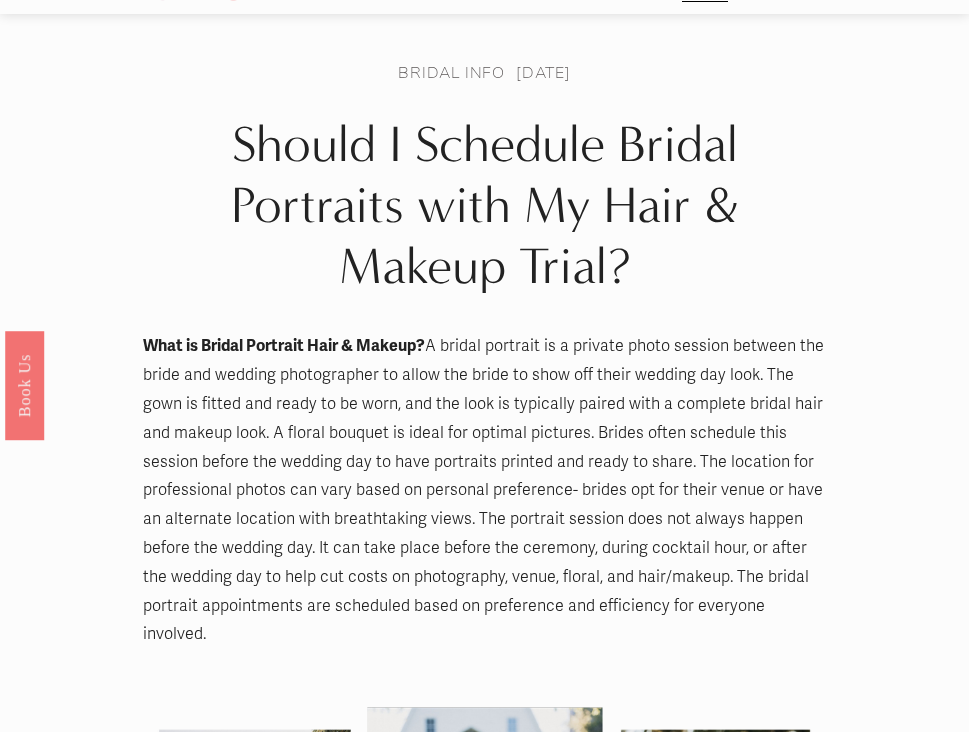 scroll, scrollTop: 0, scrollLeft: 0, axis: both 